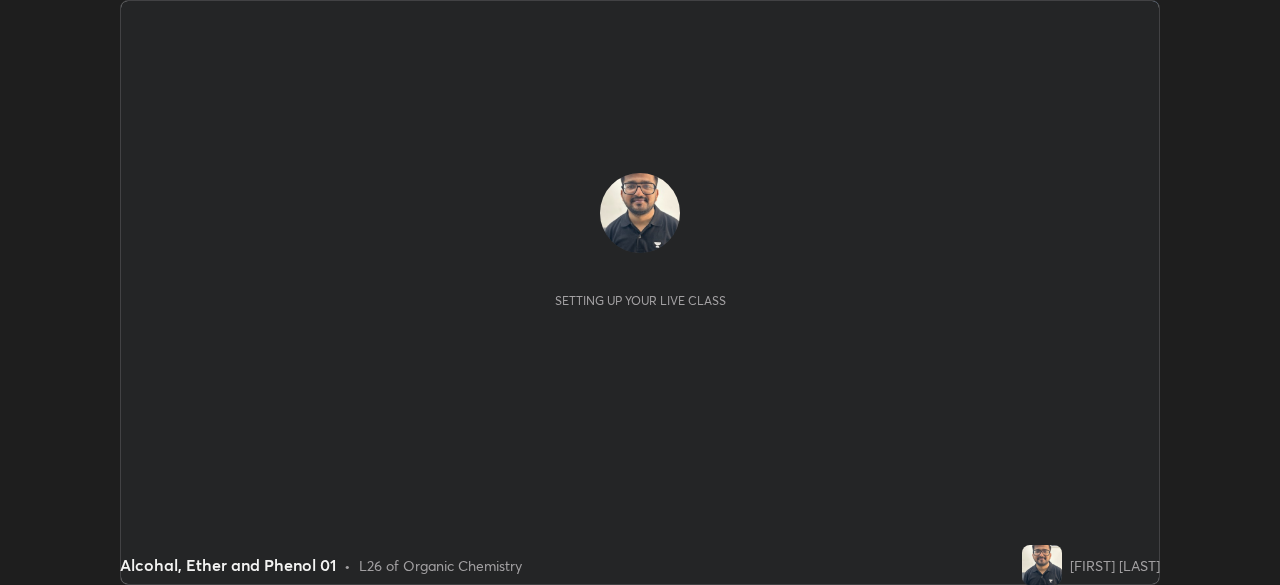 scroll, scrollTop: 0, scrollLeft: 0, axis: both 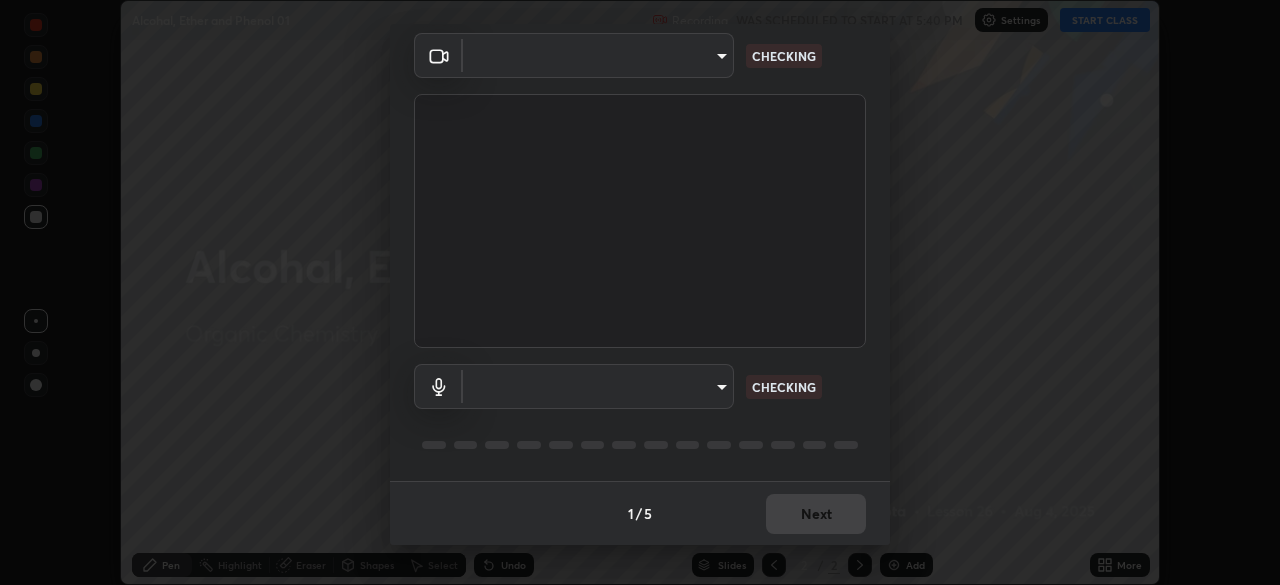 type on "e2b4cb918b4400ba02a0192ae9998b18c1f09d36479f8a70bd3f64f4de27a966" 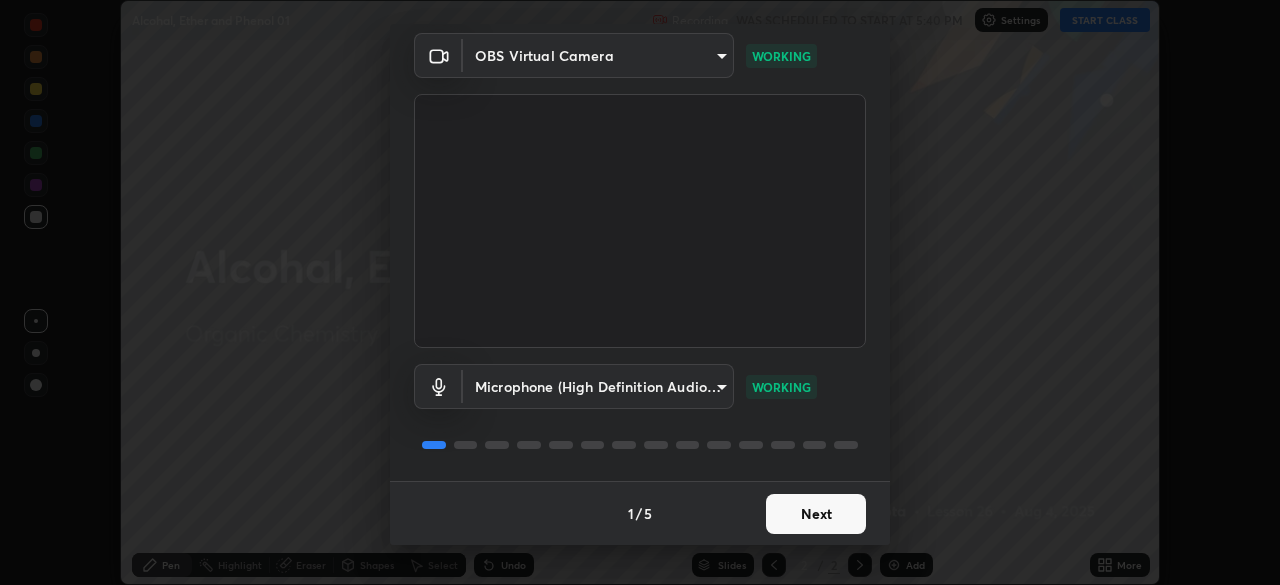 click on "Next" at bounding box center [816, 514] 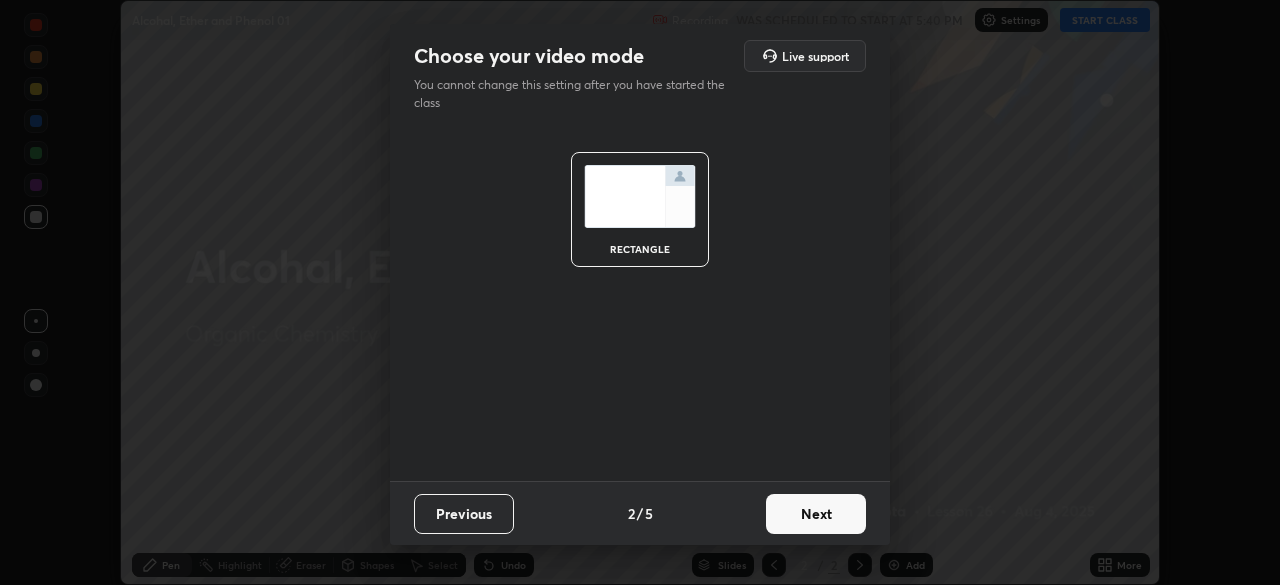 scroll, scrollTop: 0, scrollLeft: 0, axis: both 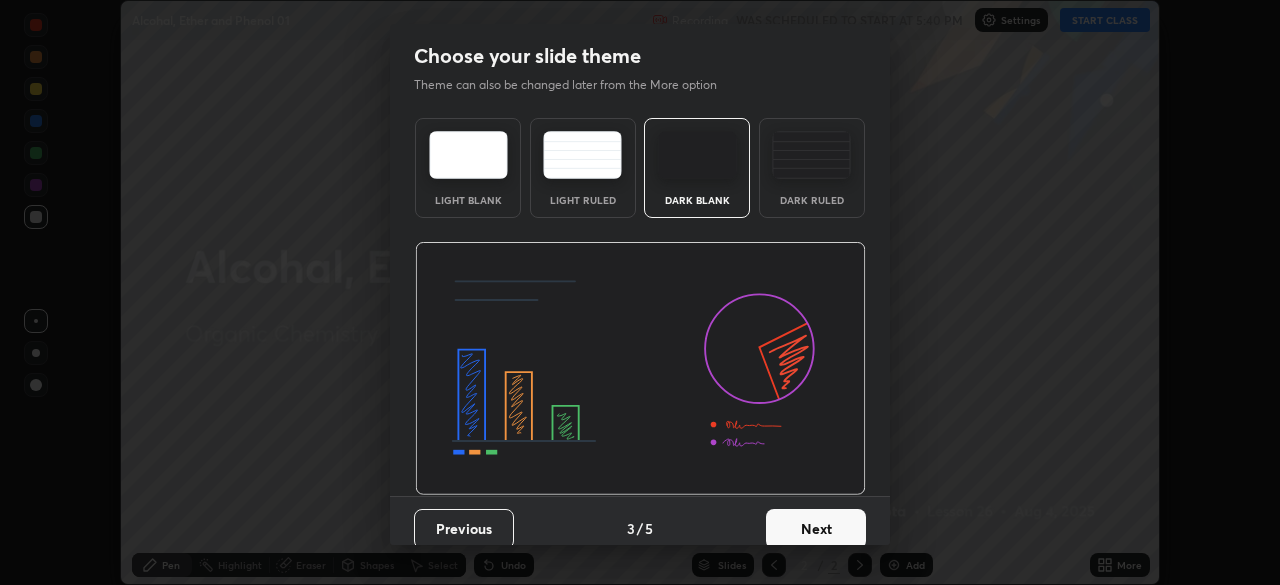 click on "Next" at bounding box center [816, 529] 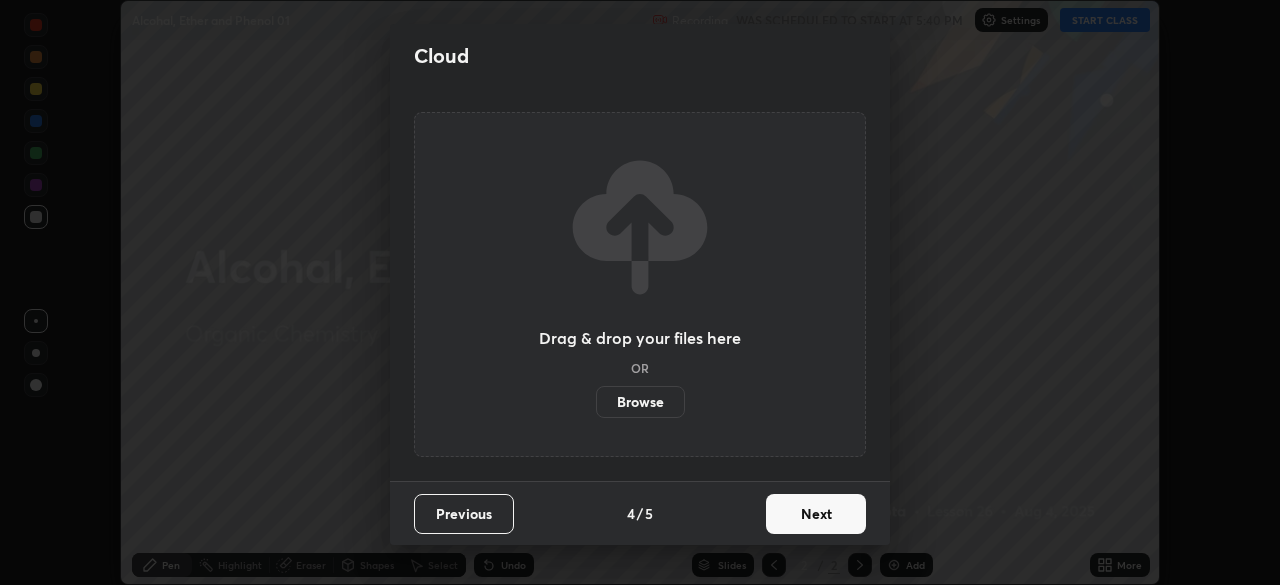 click on "Next" at bounding box center (816, 514) 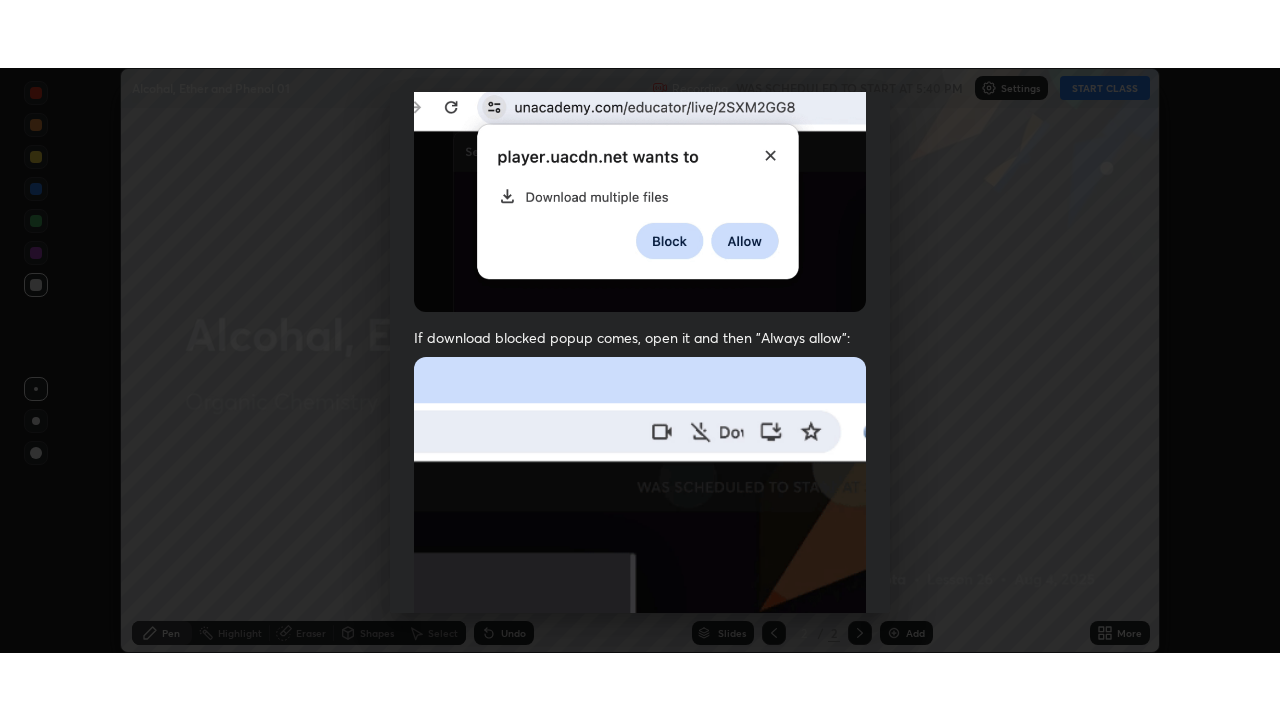 scroll, scrollTop: 479, scrollLeft: 0, axis: vertical 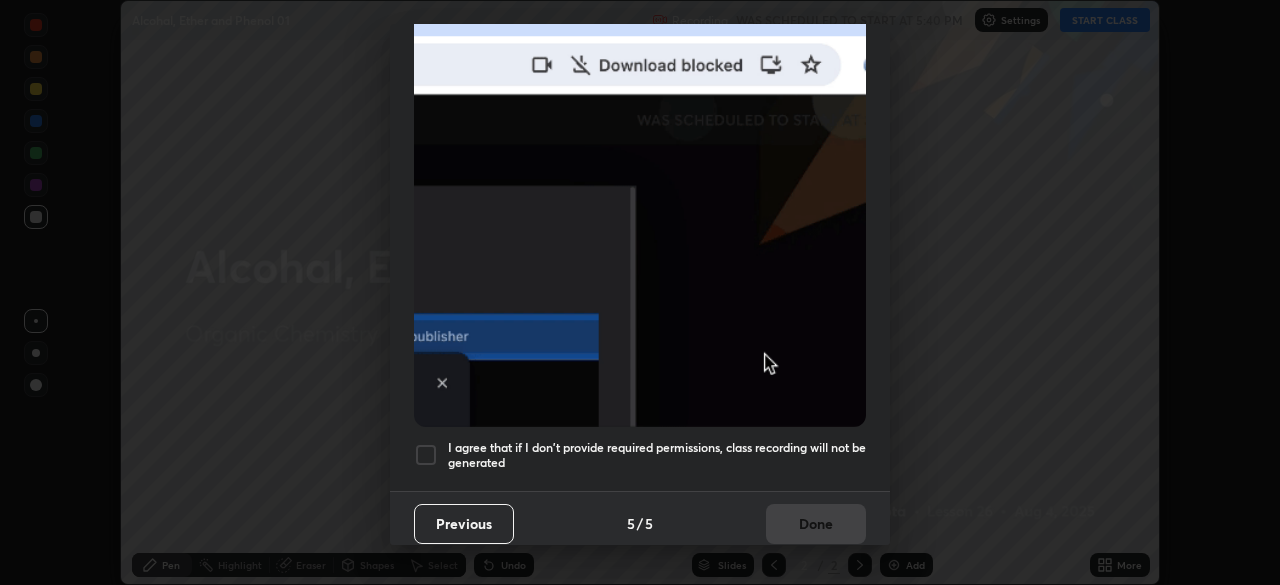 click at bounding box center [426, 455] 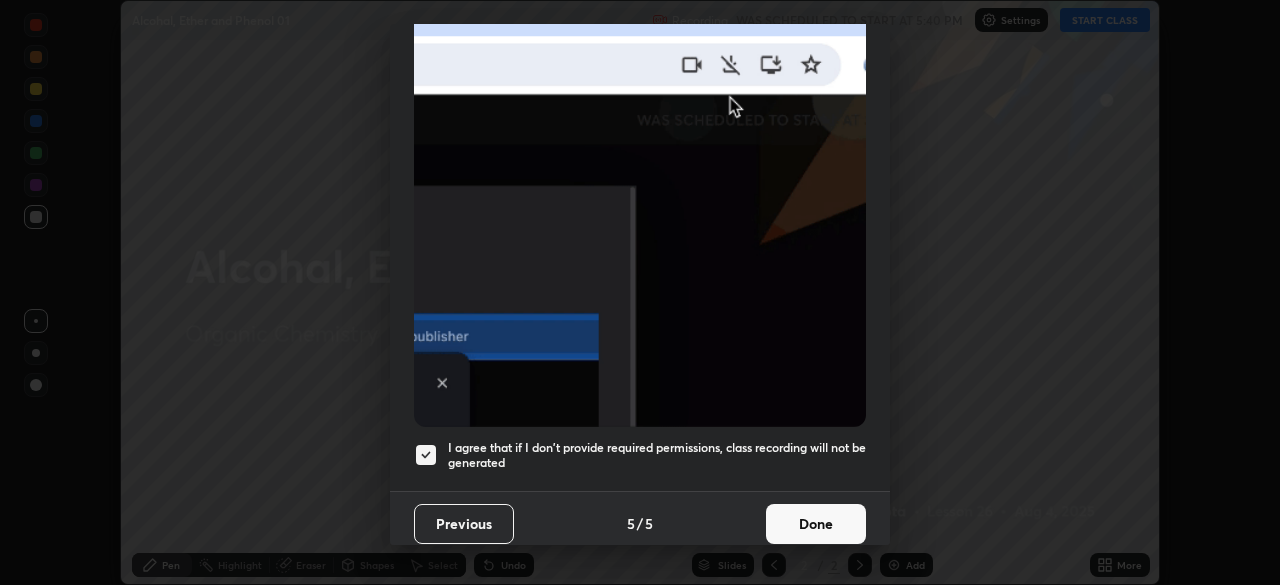 click on "Done" at bounding box center [816, 524] 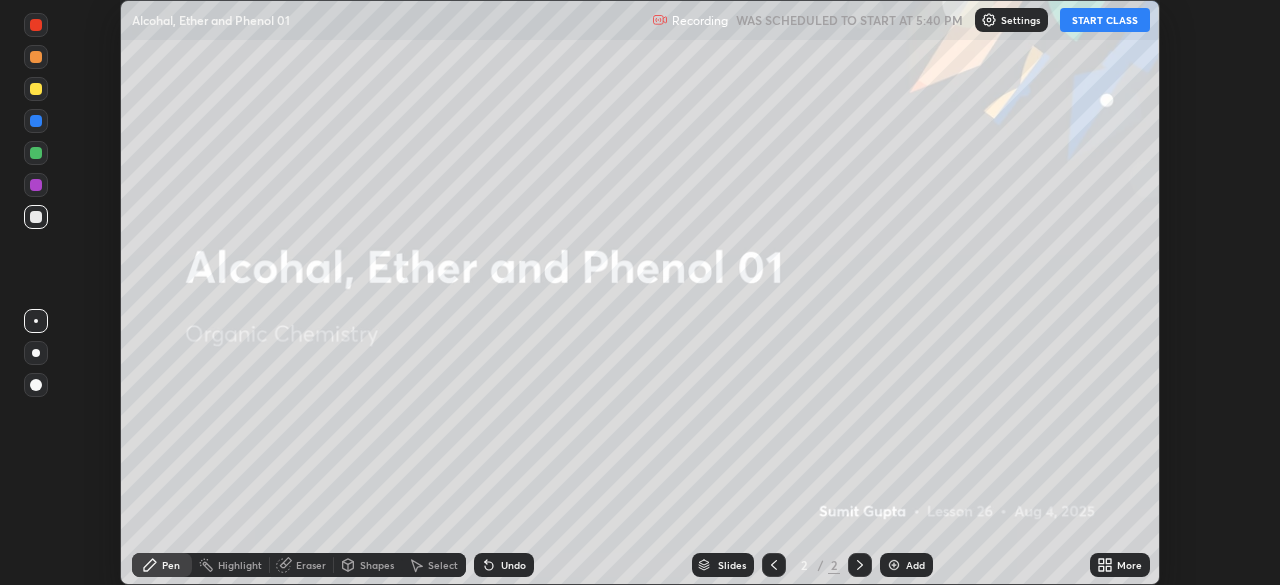 click 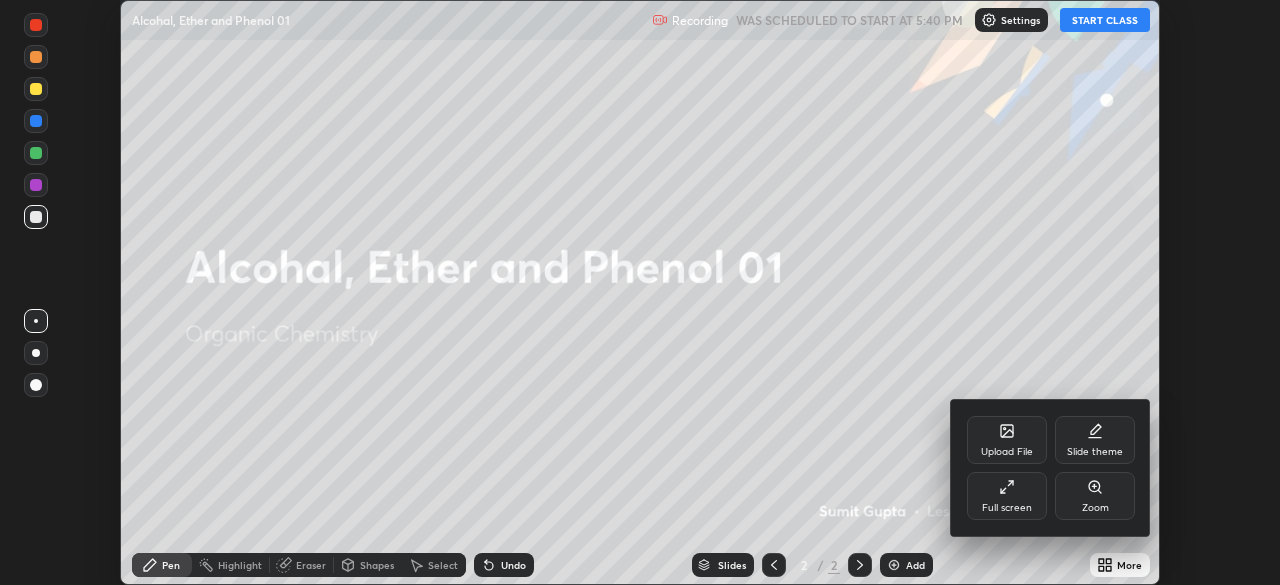click on "Full screen" at bounding box center [1007, 508] 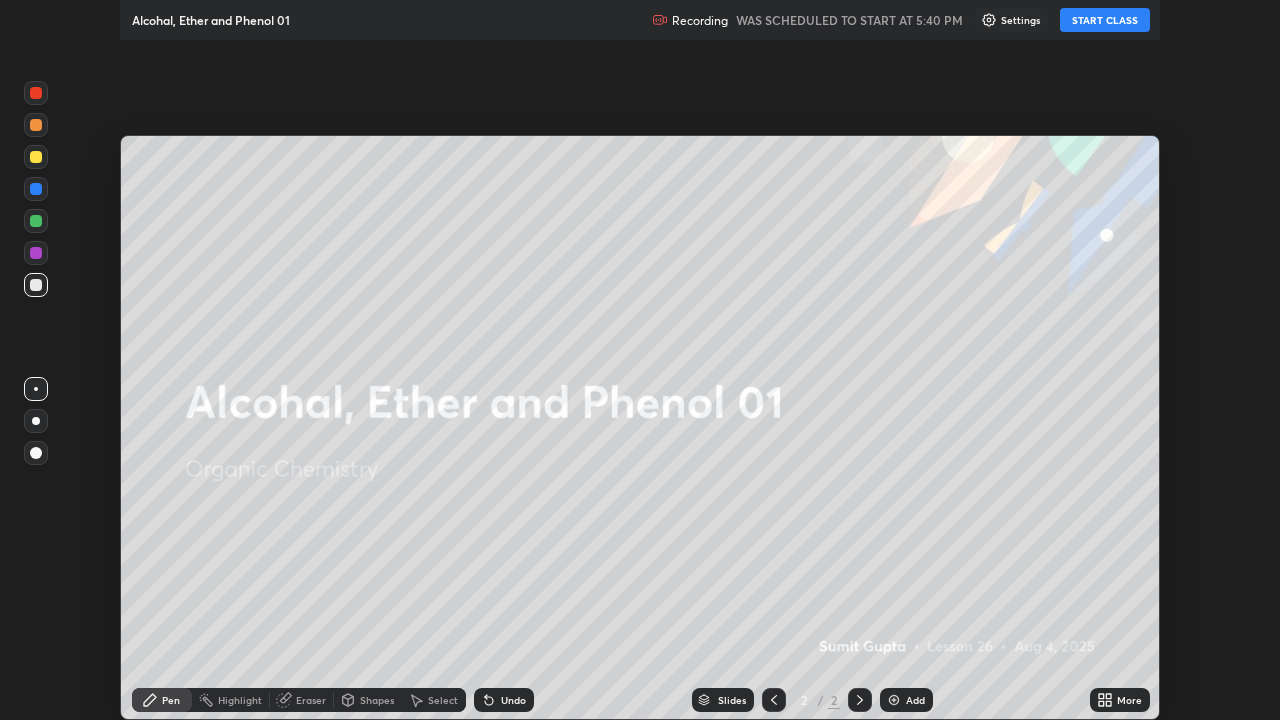 scroll, scrollTop: 99280, scrollLeft: 98720, axis: both 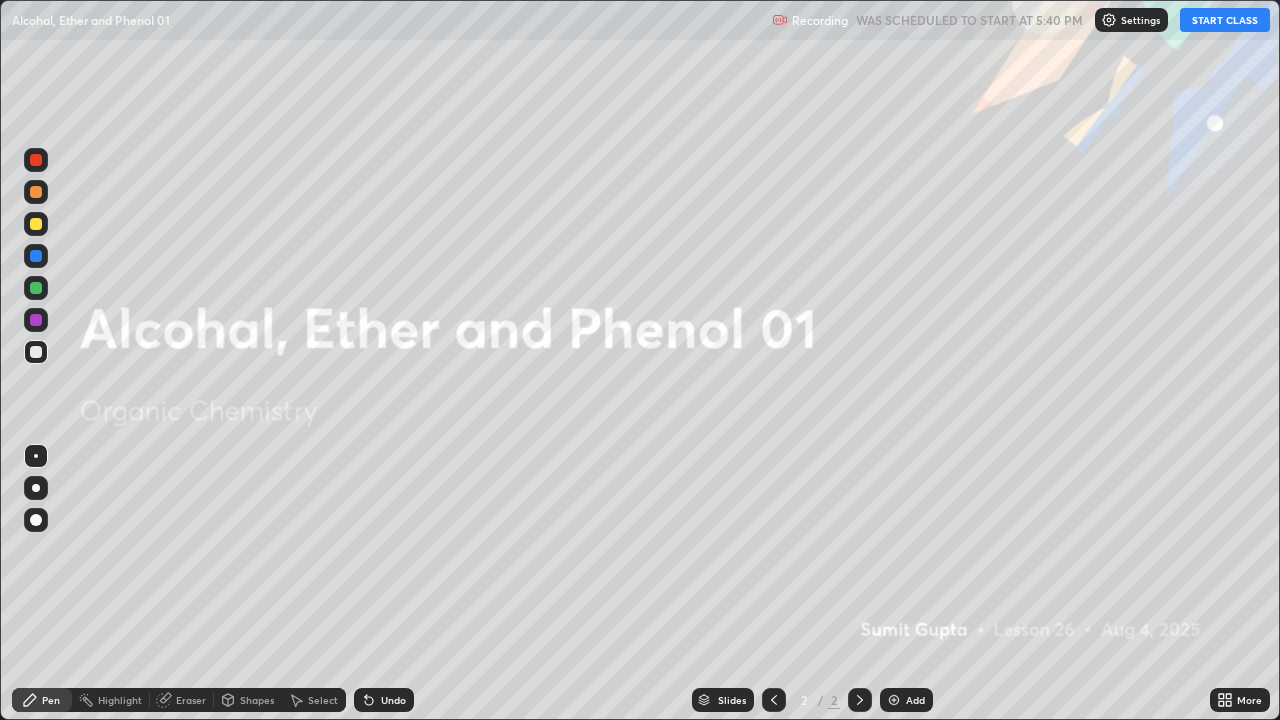 click on "START CLASS" at bounding box center (1225, 20) 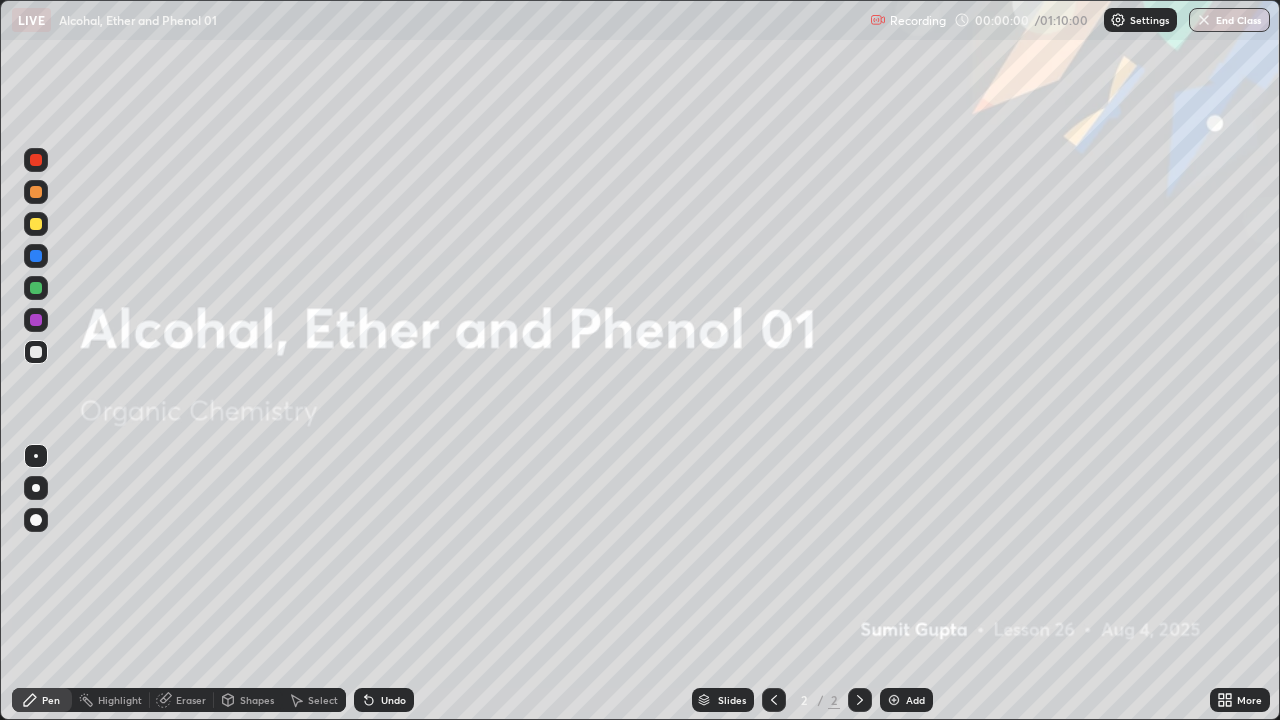 click on "Add" at bounding box center [906, 700] 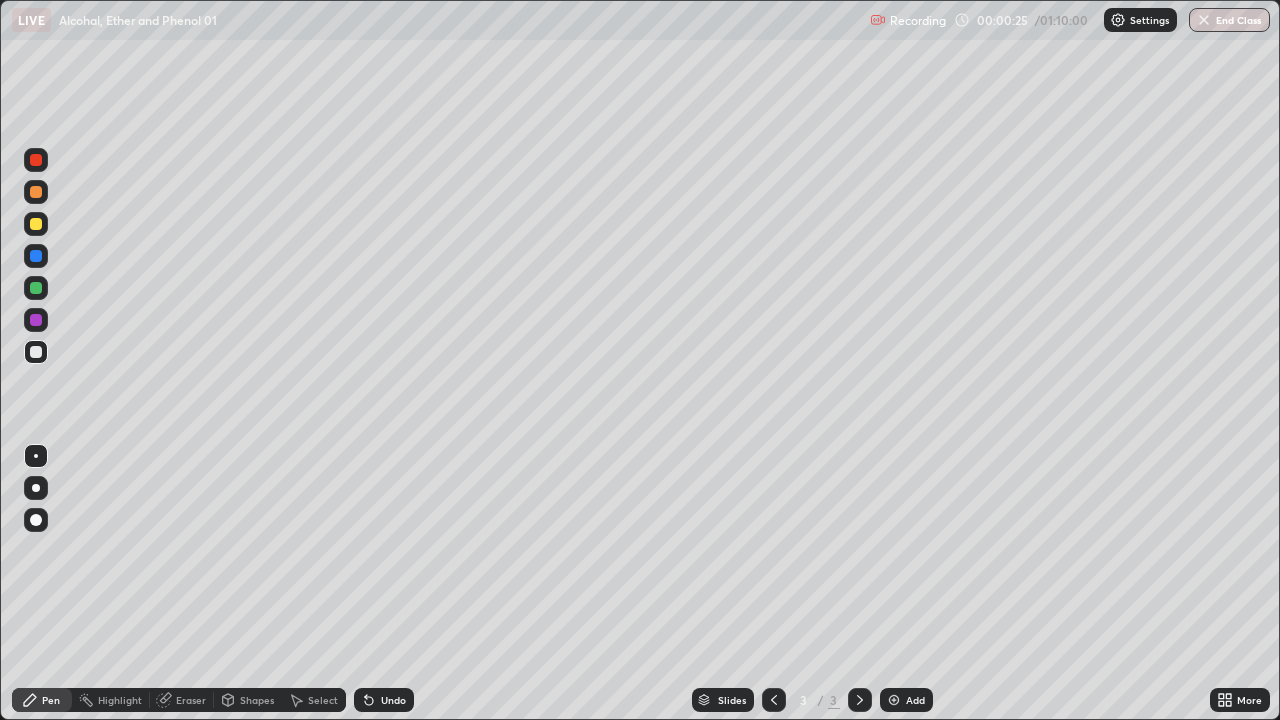 click at bounding box center [36, 224] 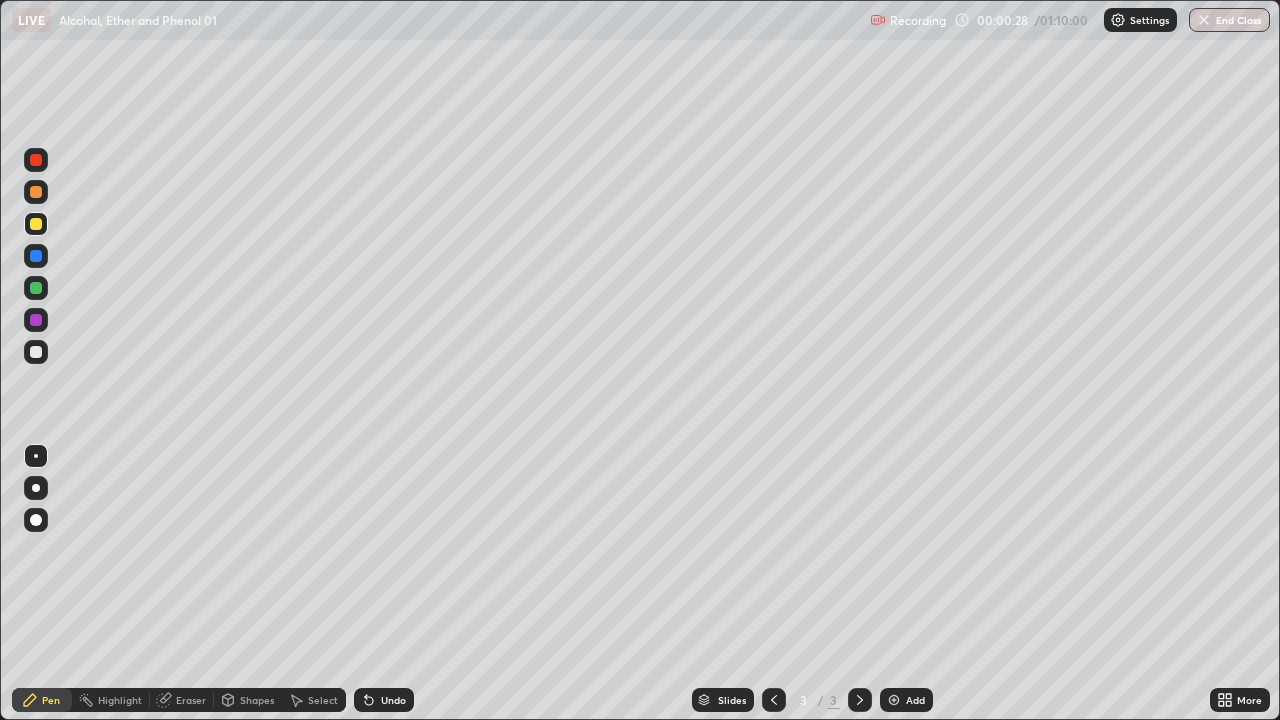 click at bounding box center [36, 488] 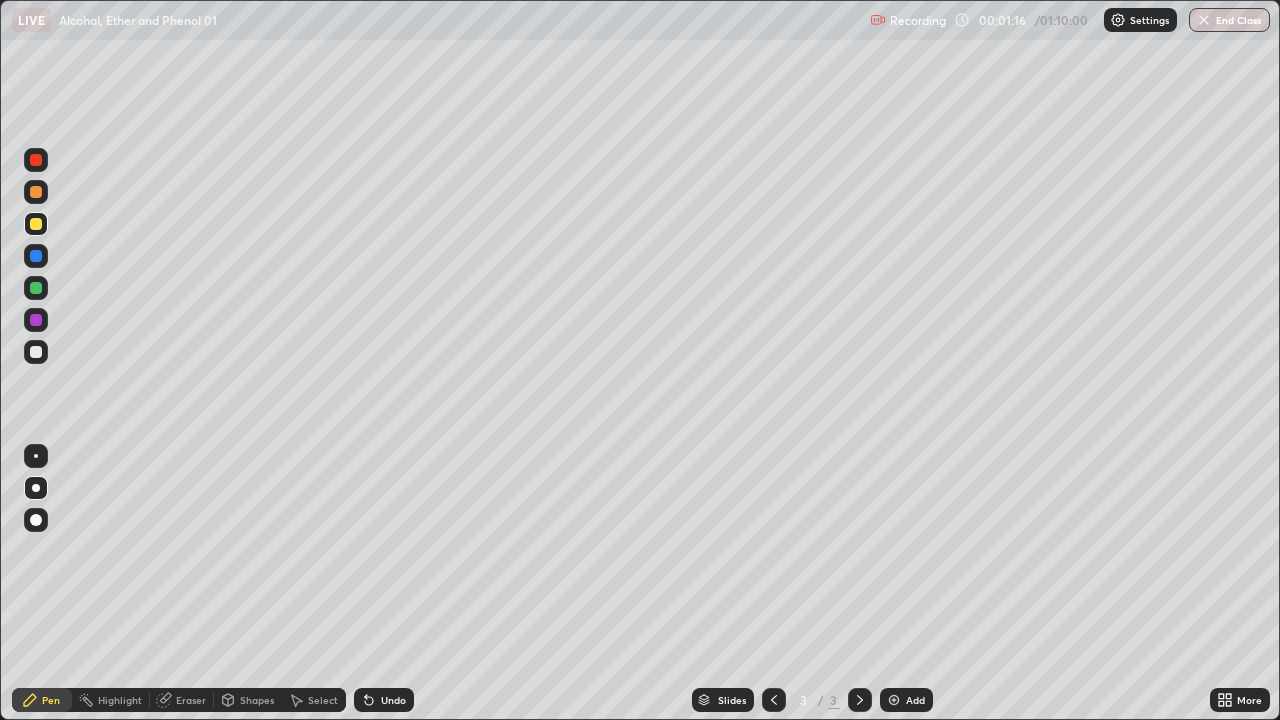 click at bounding box center (894, 700) 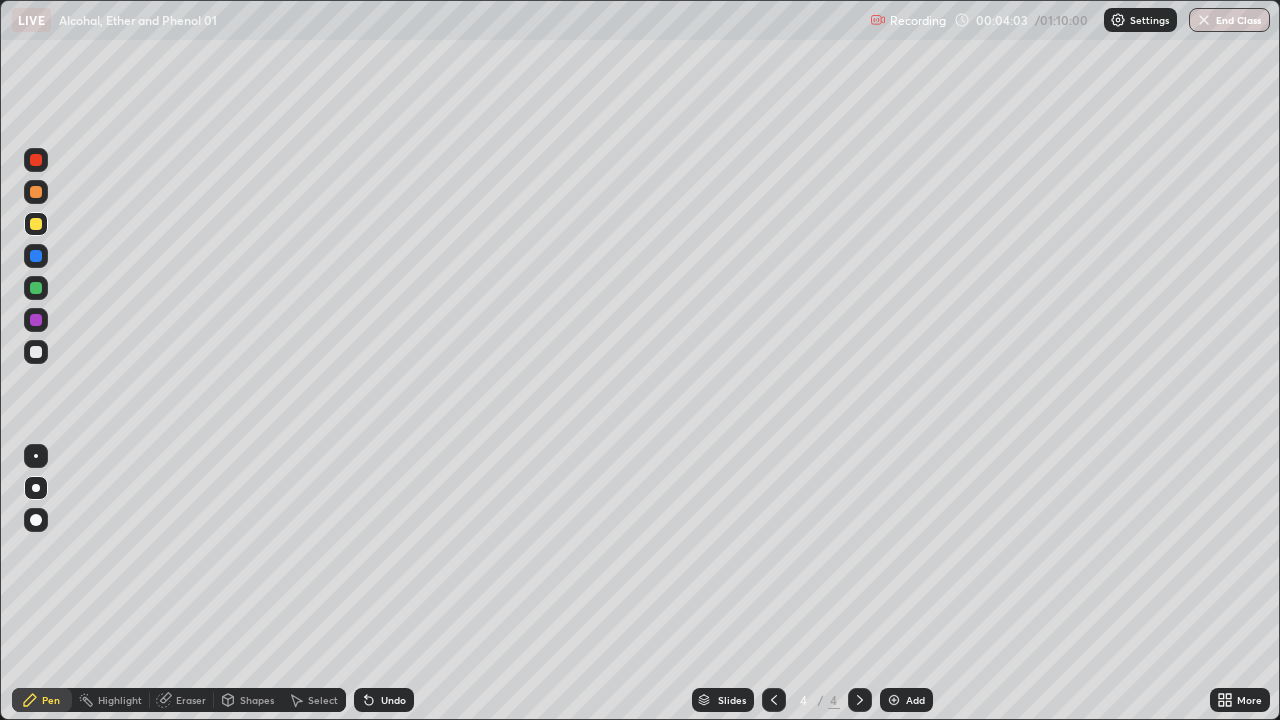 click at bounding box center (36, 224) 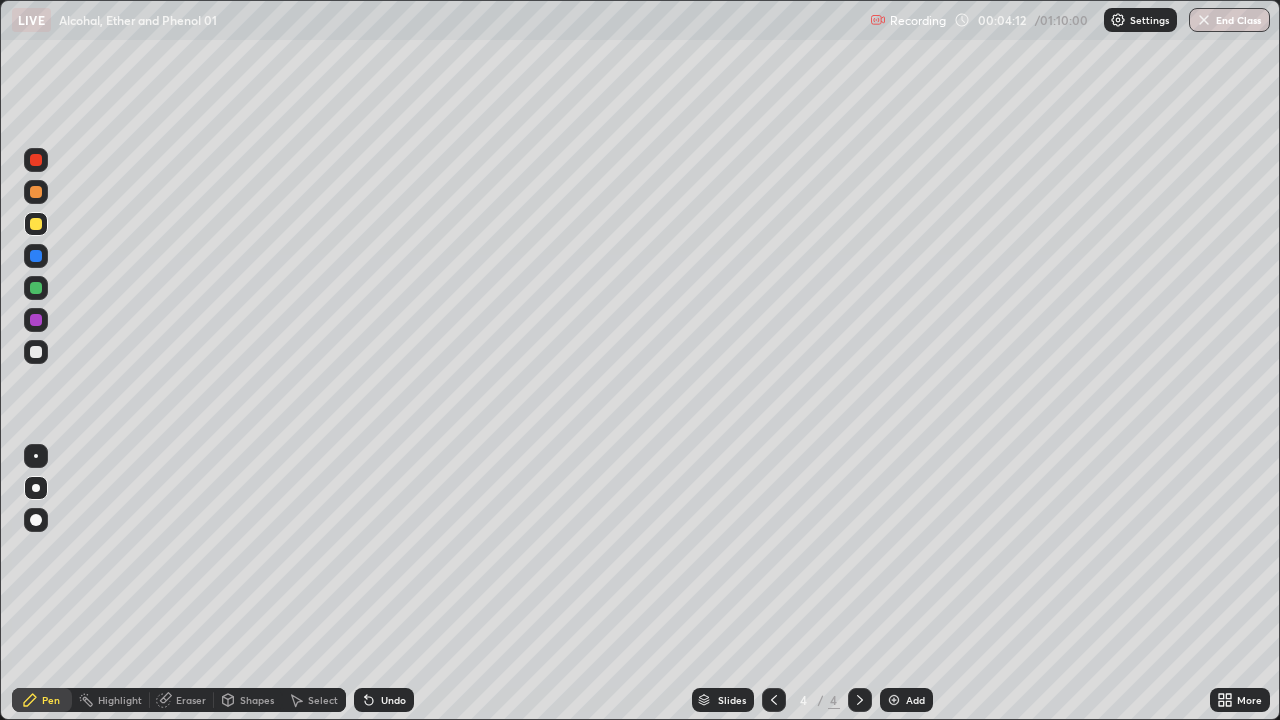 click 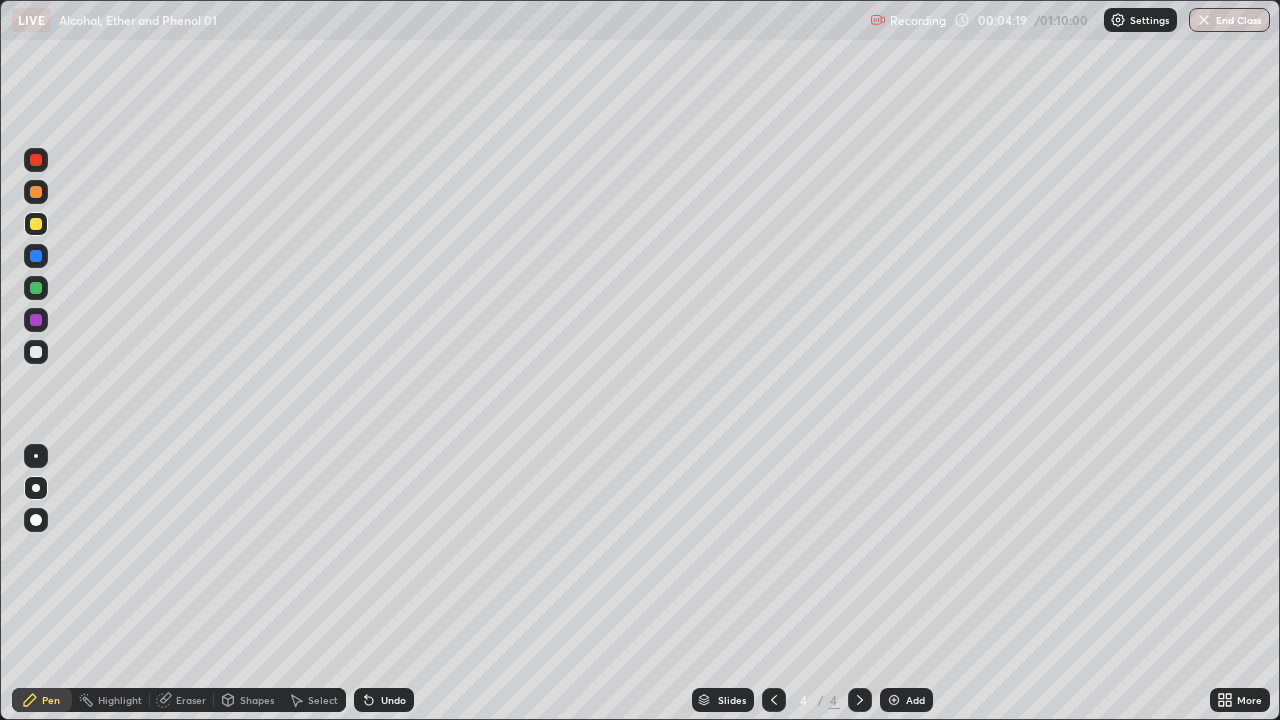 click at bounding box center [36, 320] 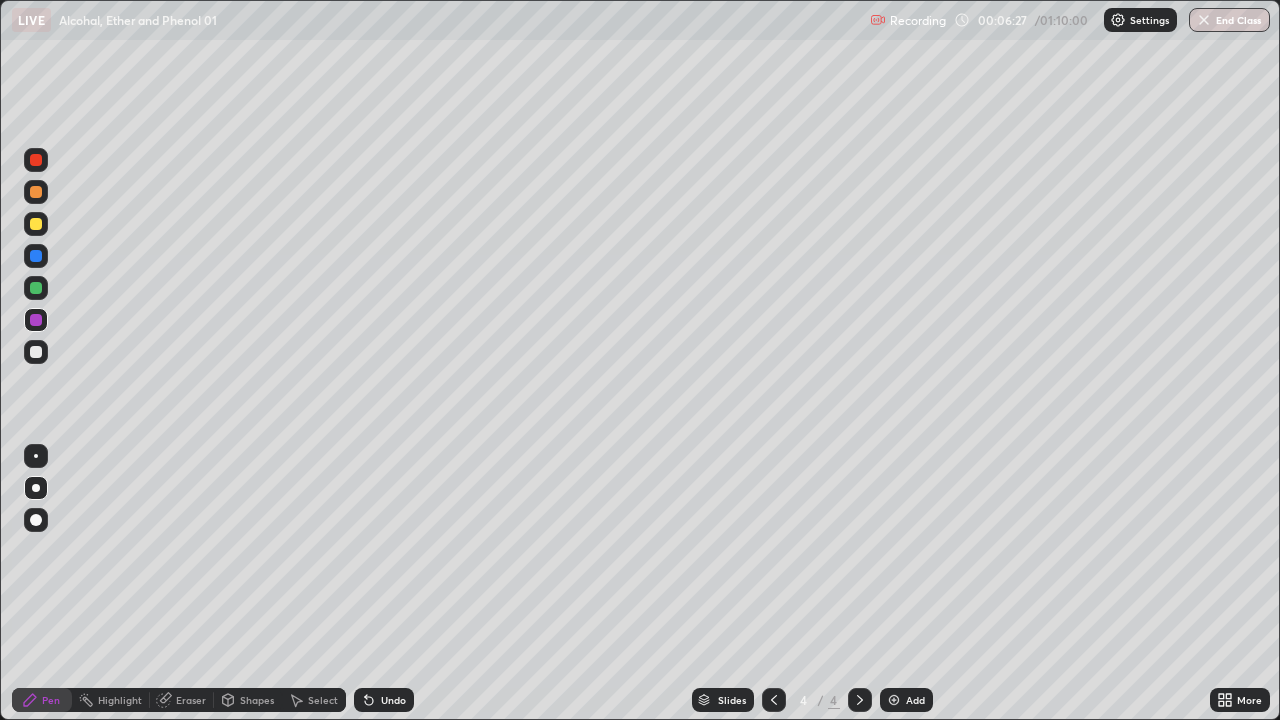 click at bounding box center (36, 352) 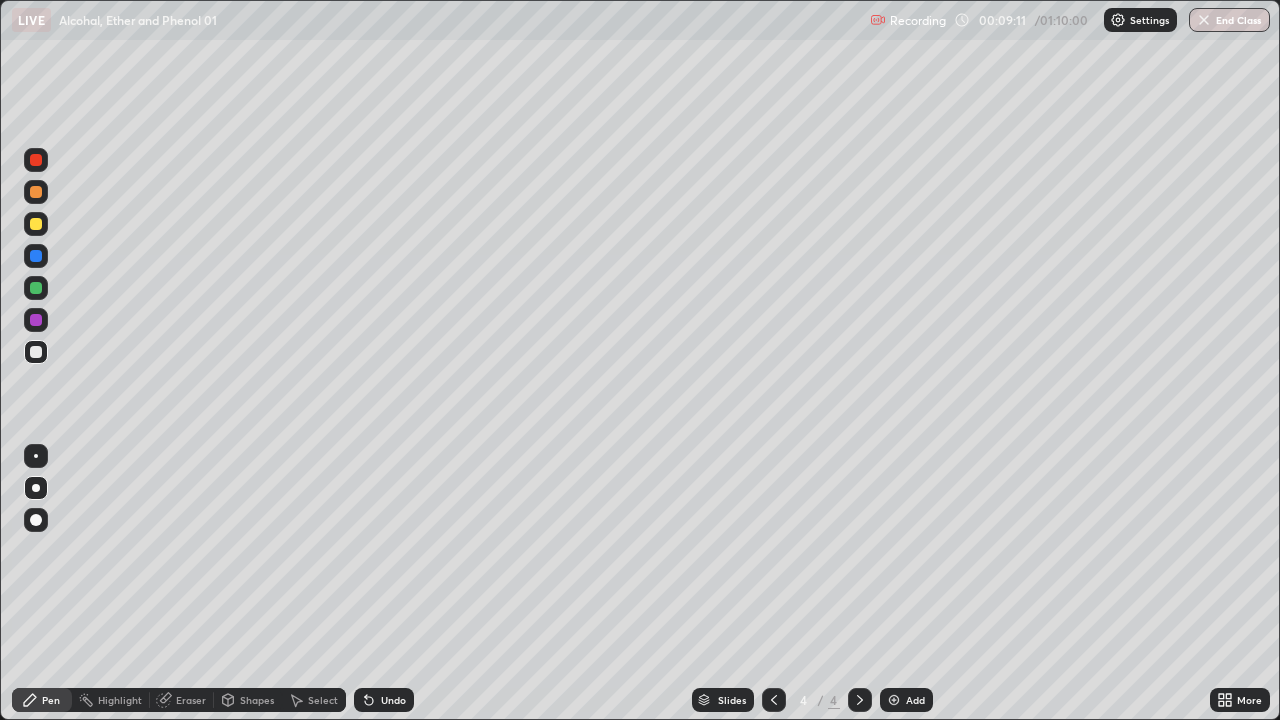 click on "Add" at bounding box center (915, 700) 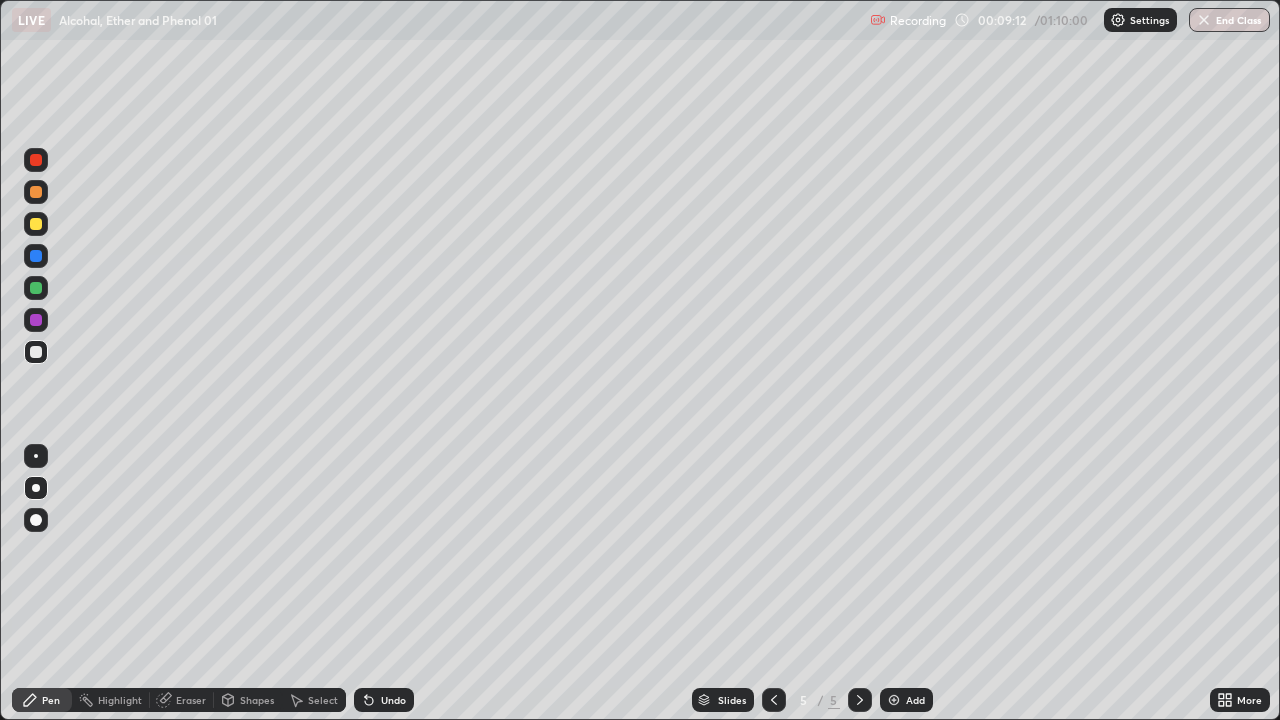 click at bounding box center (36, 224) 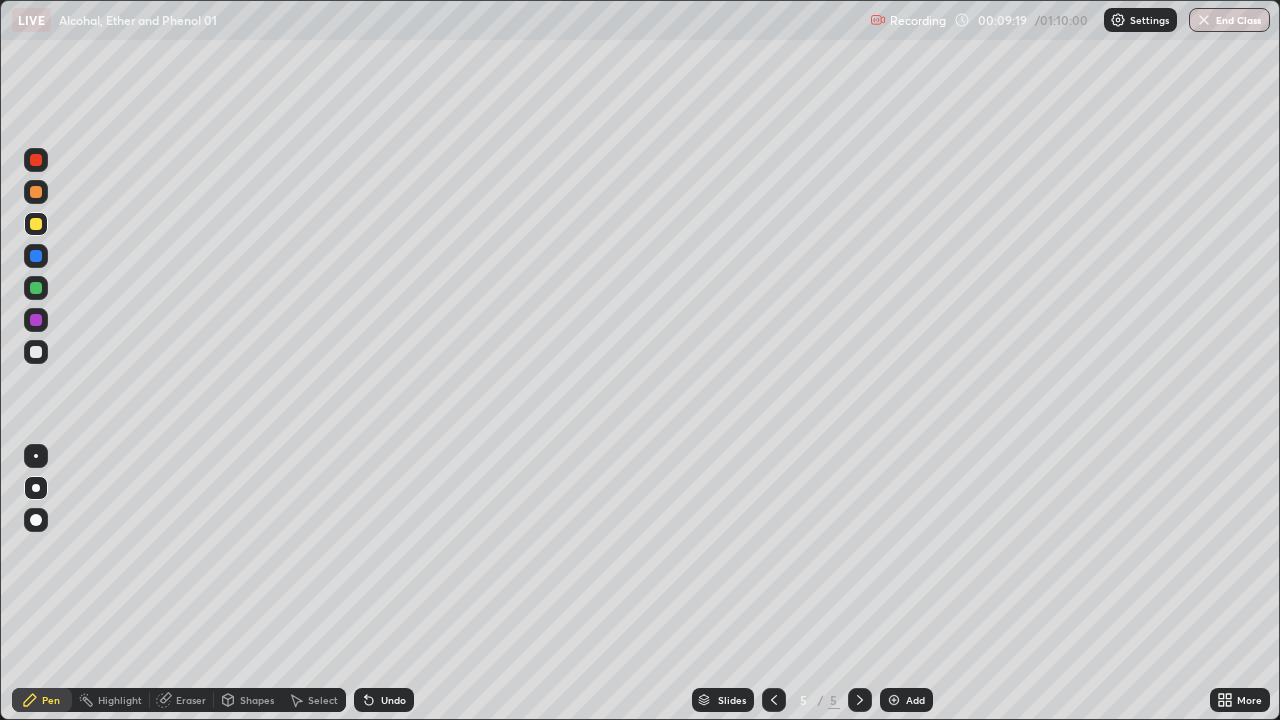 click at bounding box center [36, 352] 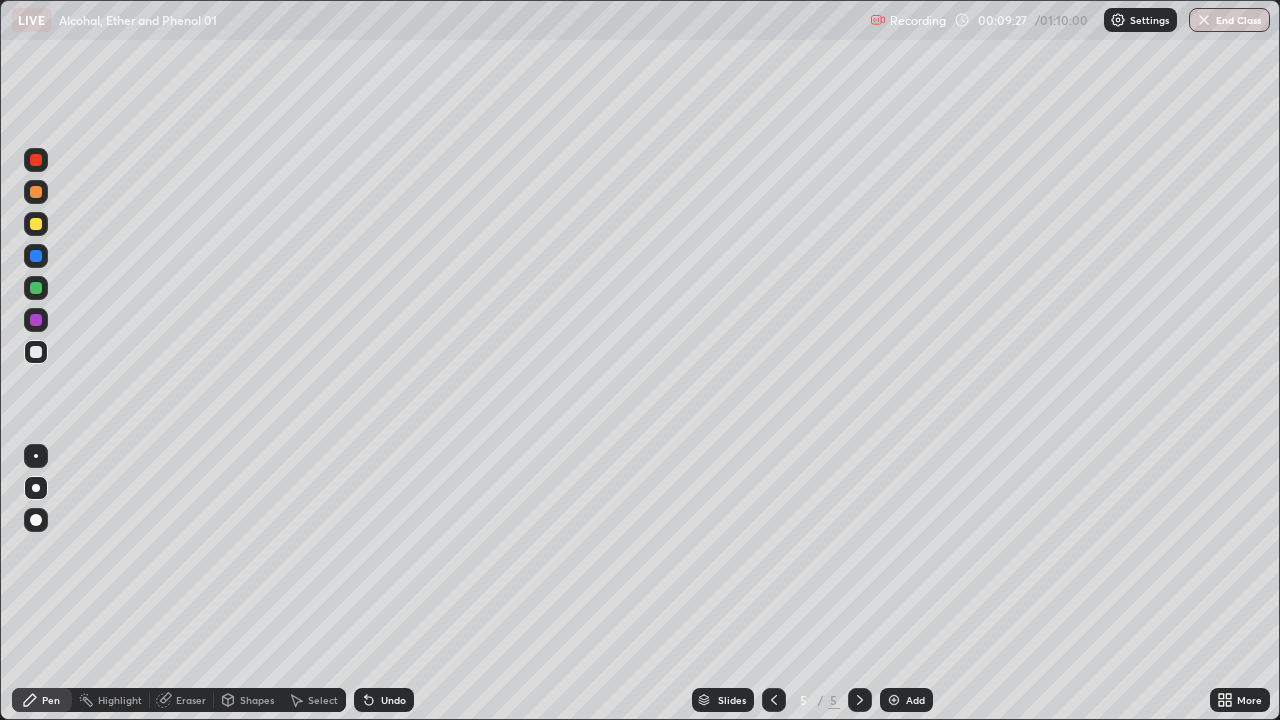 click at bounding box center [36, 224] 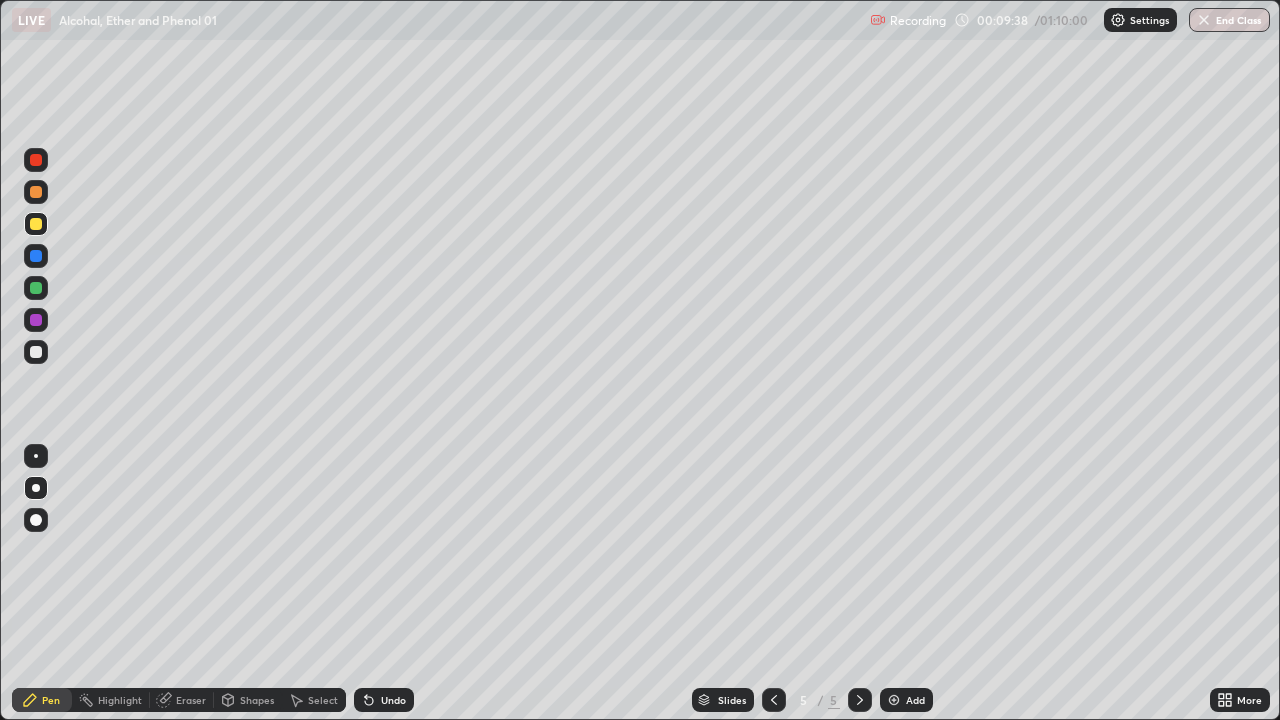 click at bounding box center [36, 256] 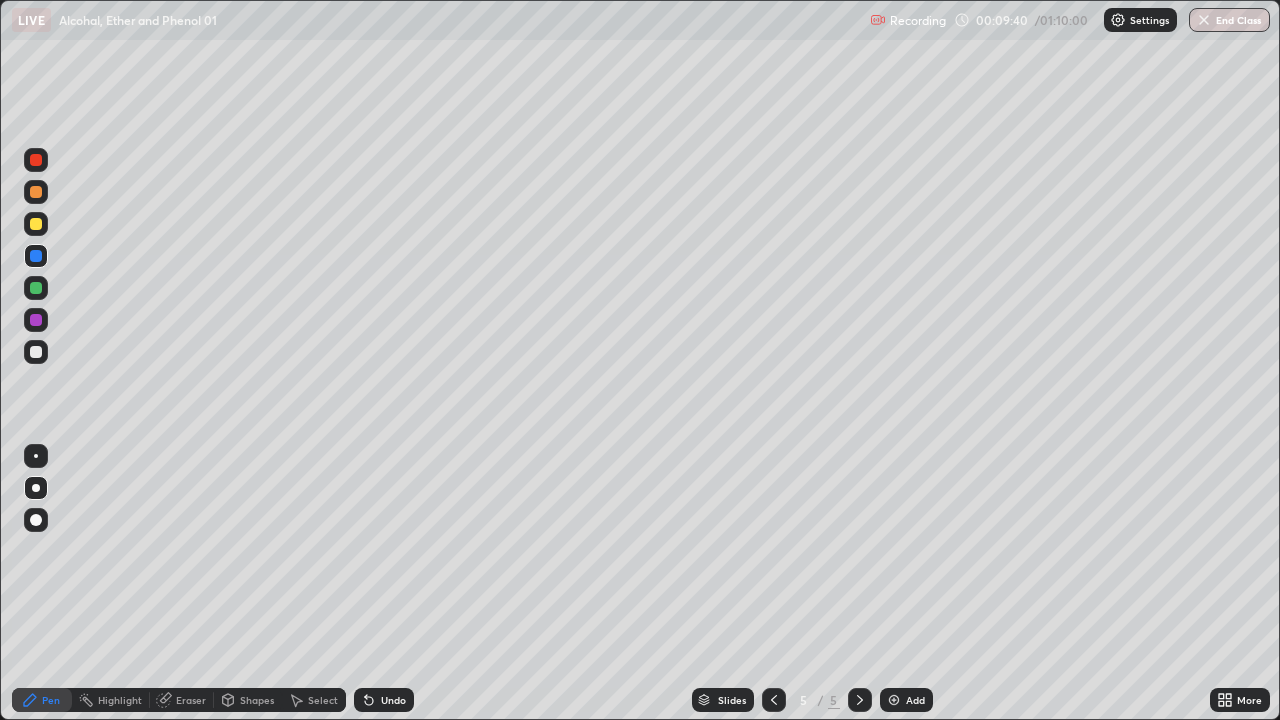 click at bounding box center [36, 320] 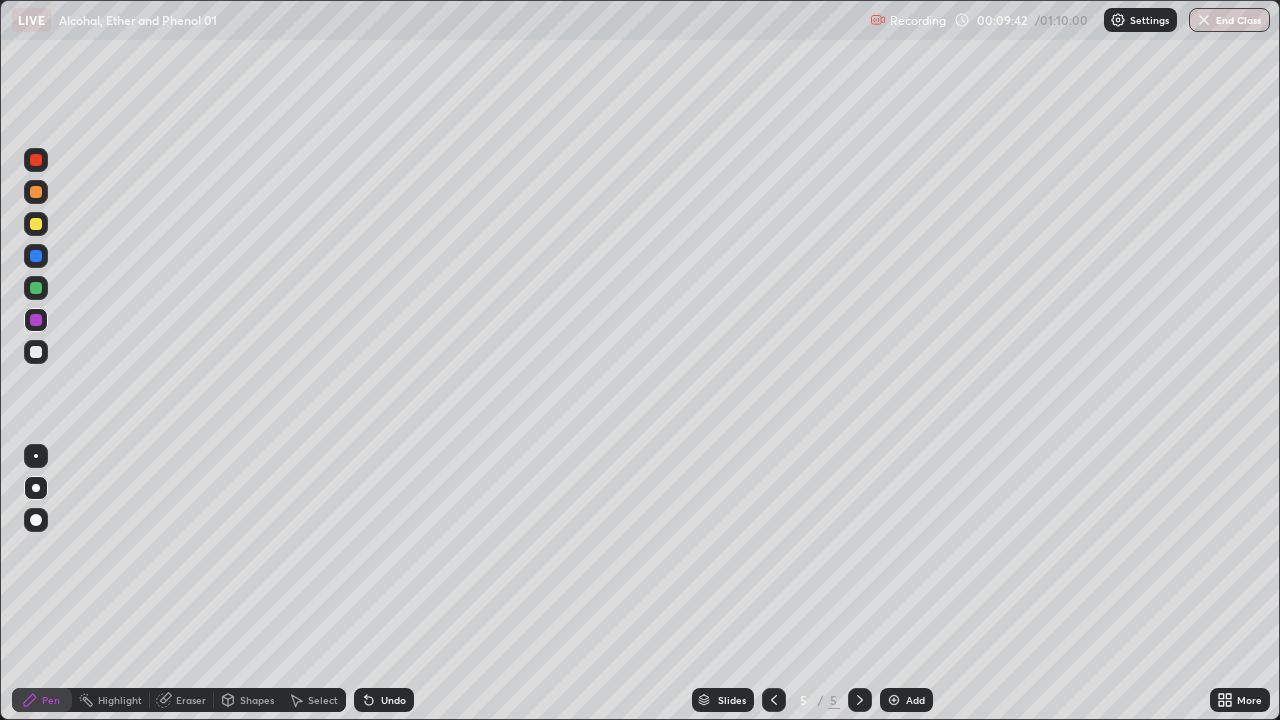 click at bounding box center (36, 288) 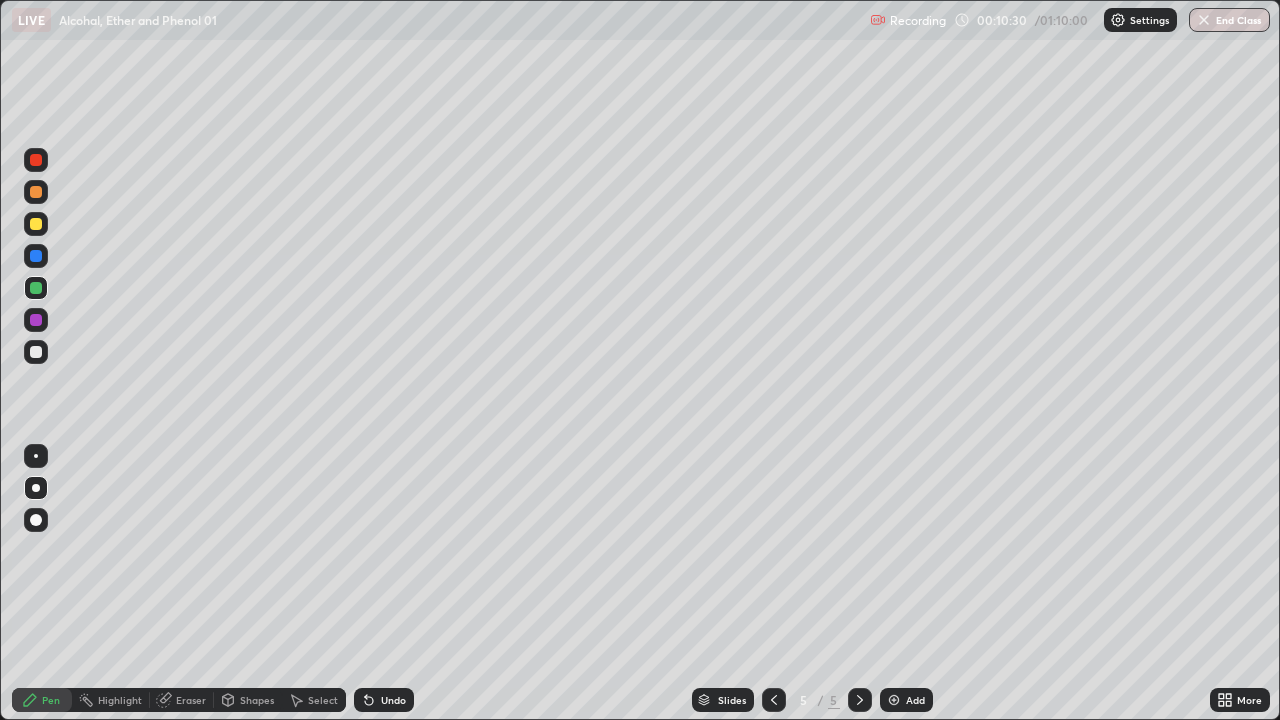 click on "Undo" at bounding box center (393, 700) 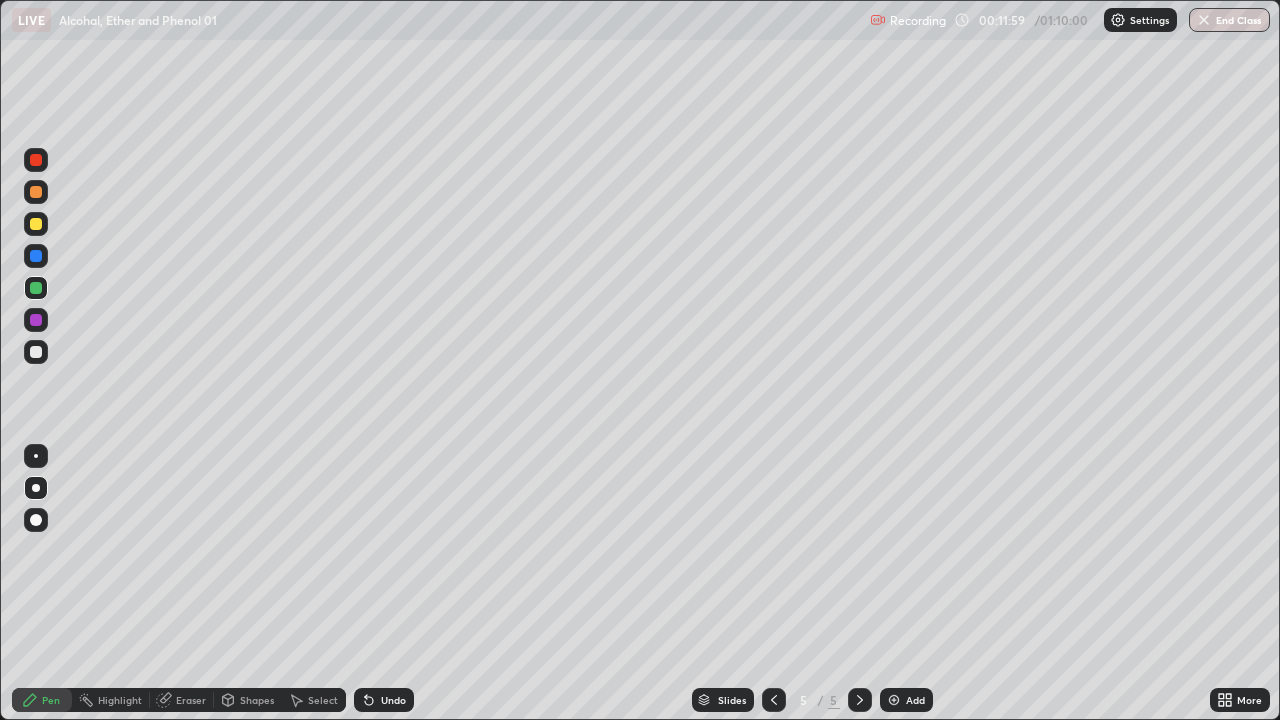 click on "Add" at bounding box center (915, 700) 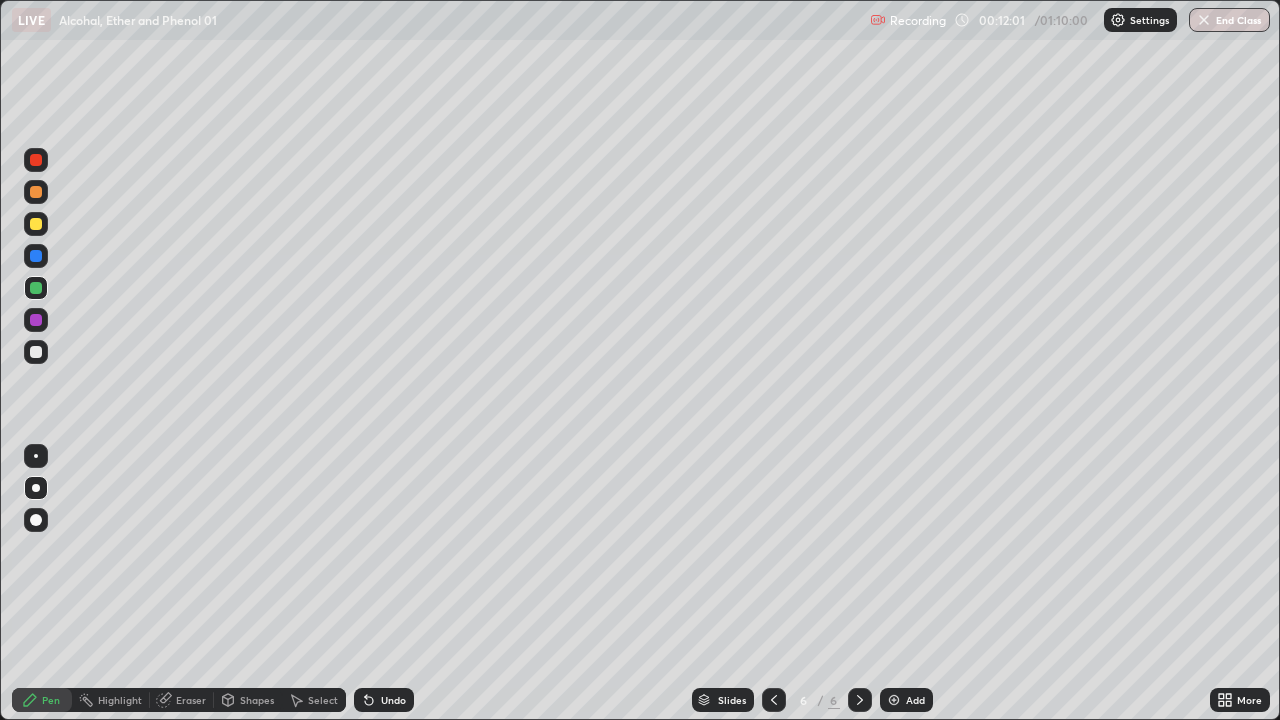 click at bounding box center [36, 224] 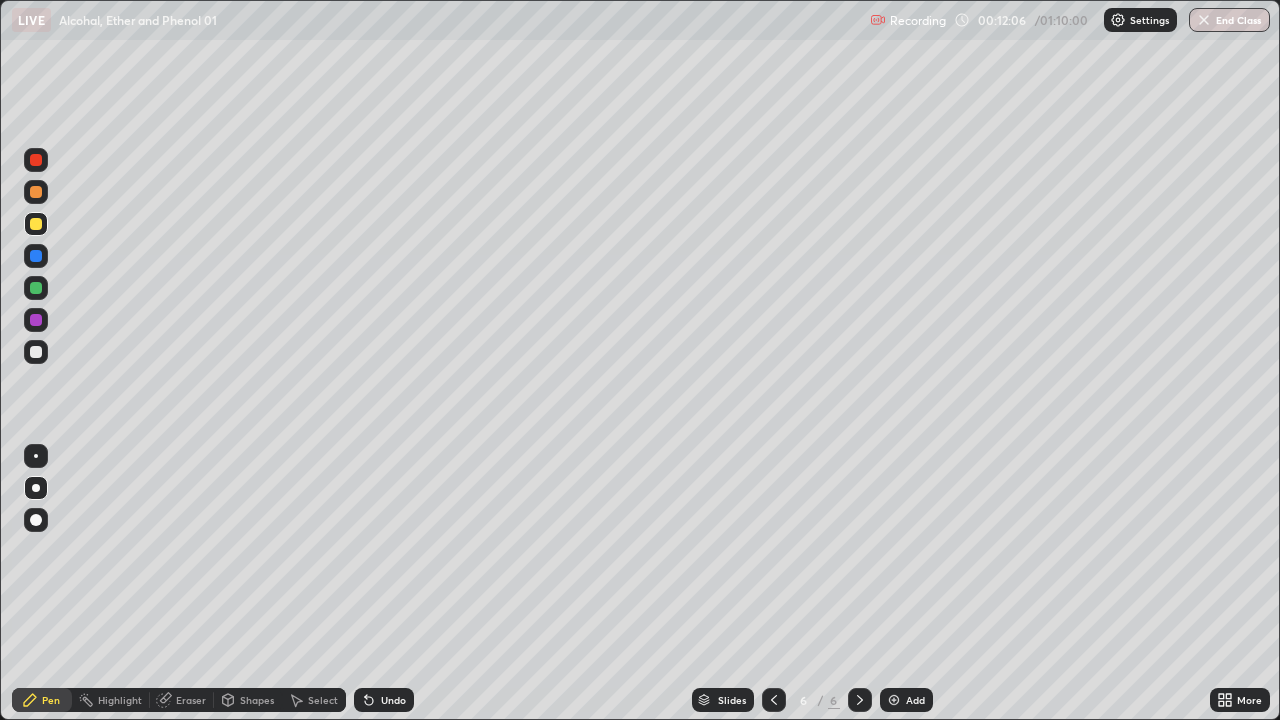 click at bounding box center (36, 256) 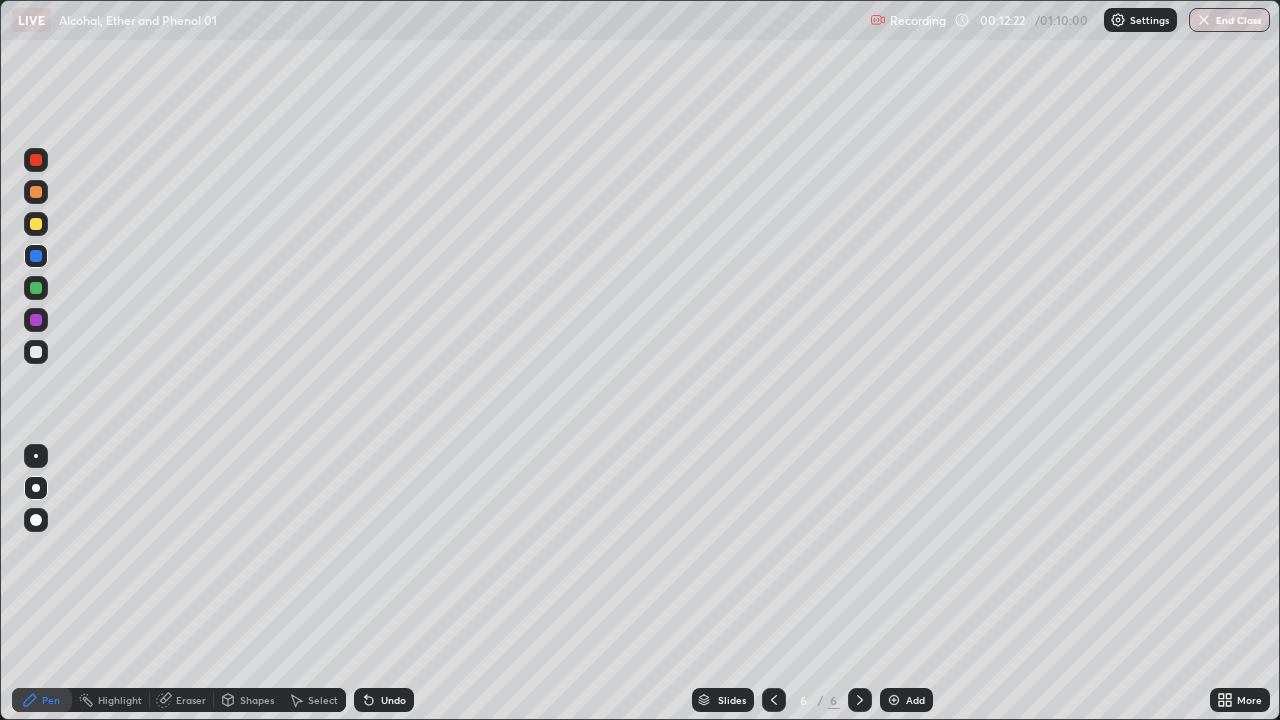 click at bounding box center (36, 288) 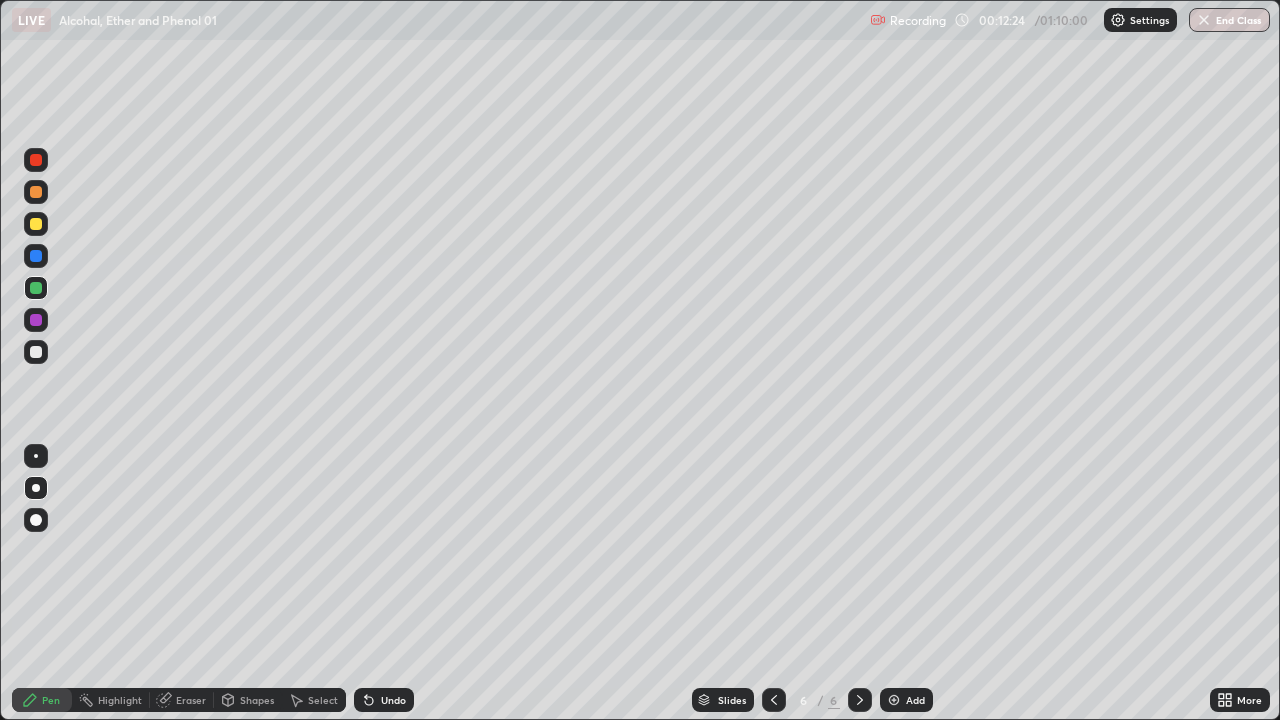 click at bounding box center (36, 352) 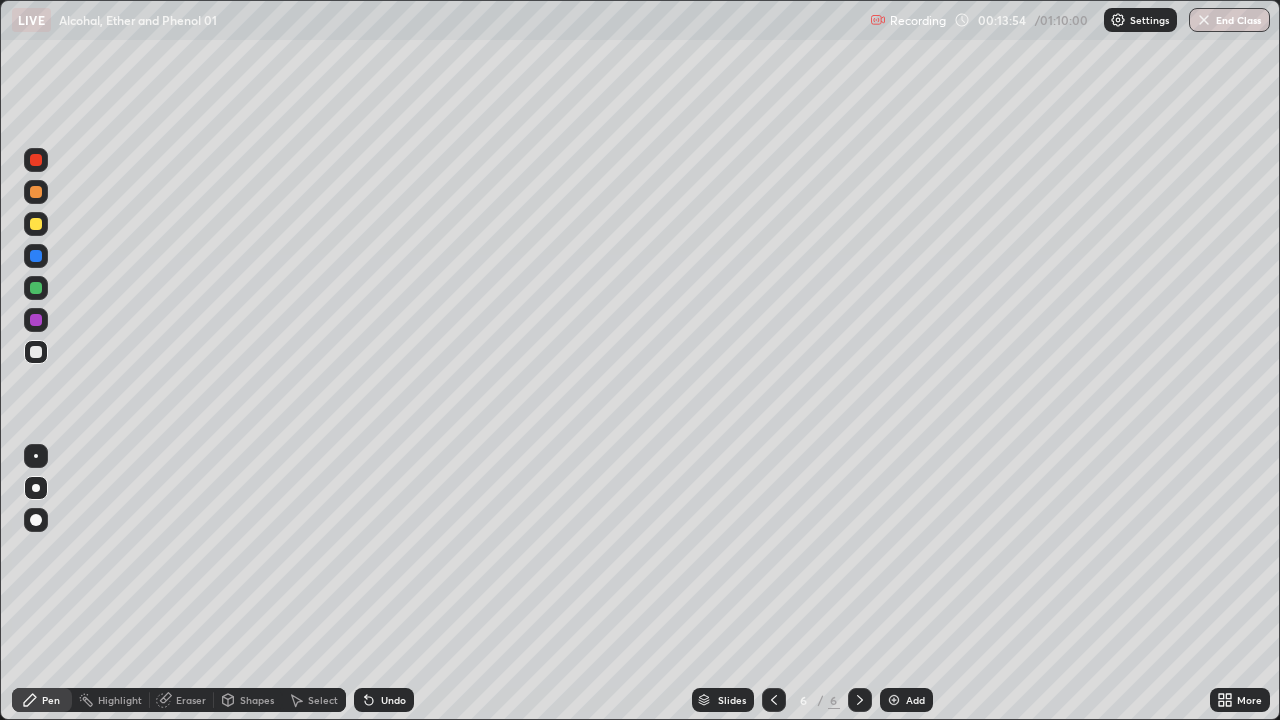 click on "Undo" at bounding box center [393, 700] 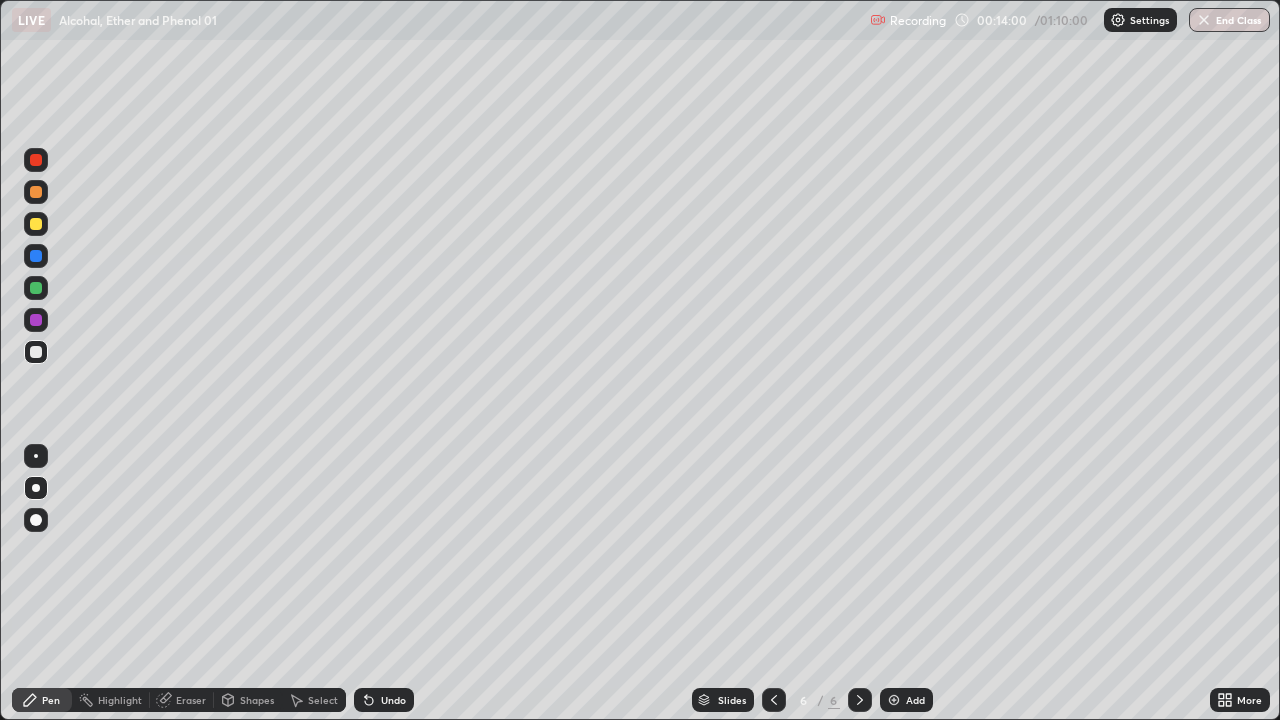 click at bounding box center [36, 320] 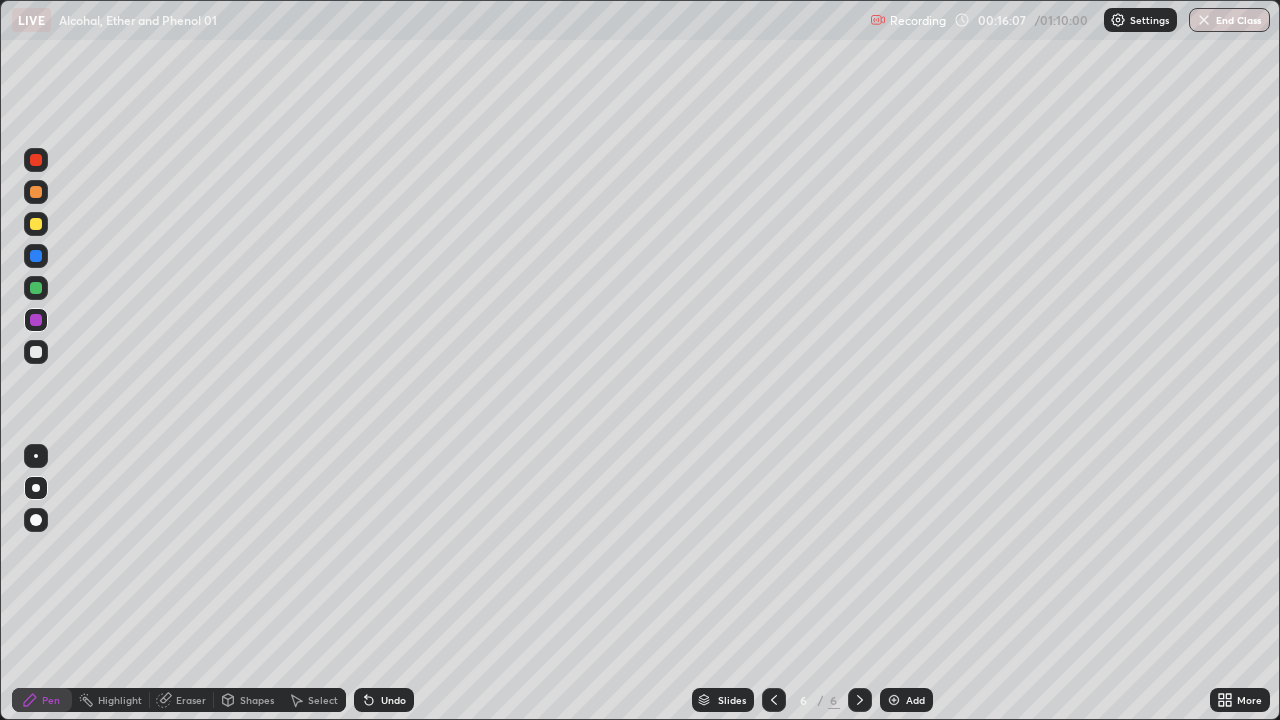 click on "Add" at bounding box center (915, 700) 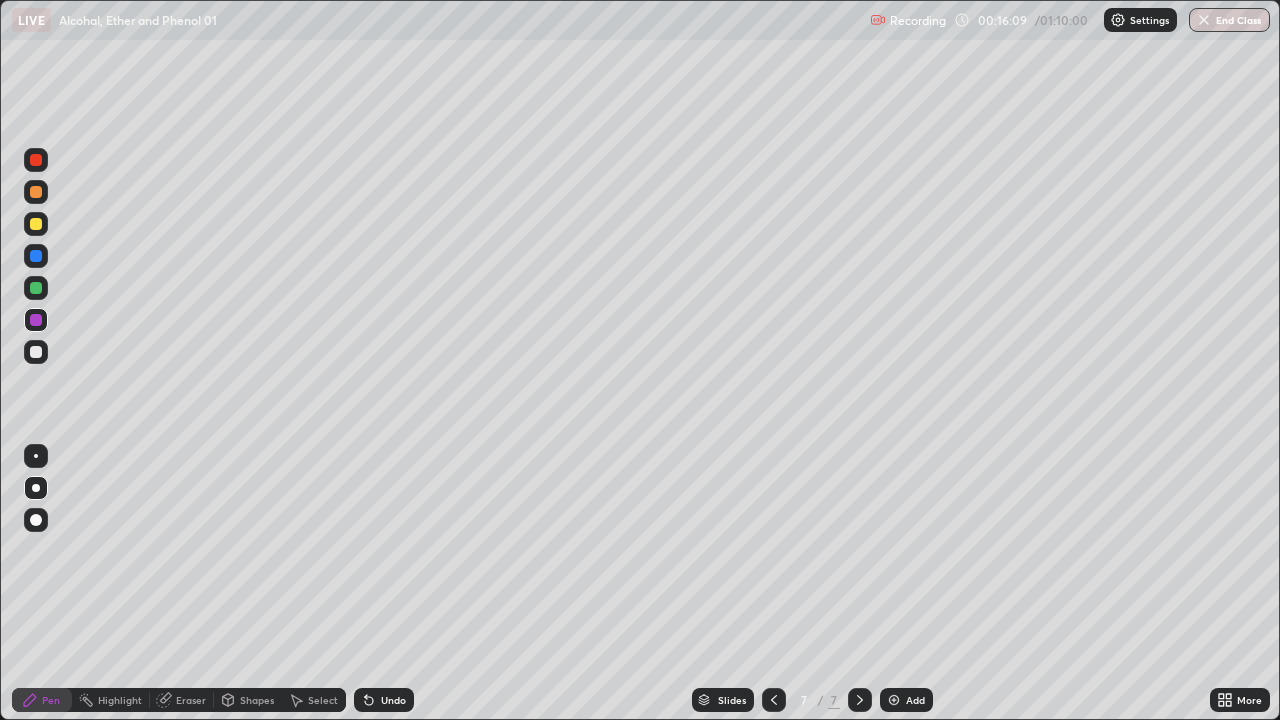 click at bounding box center (36, 224) 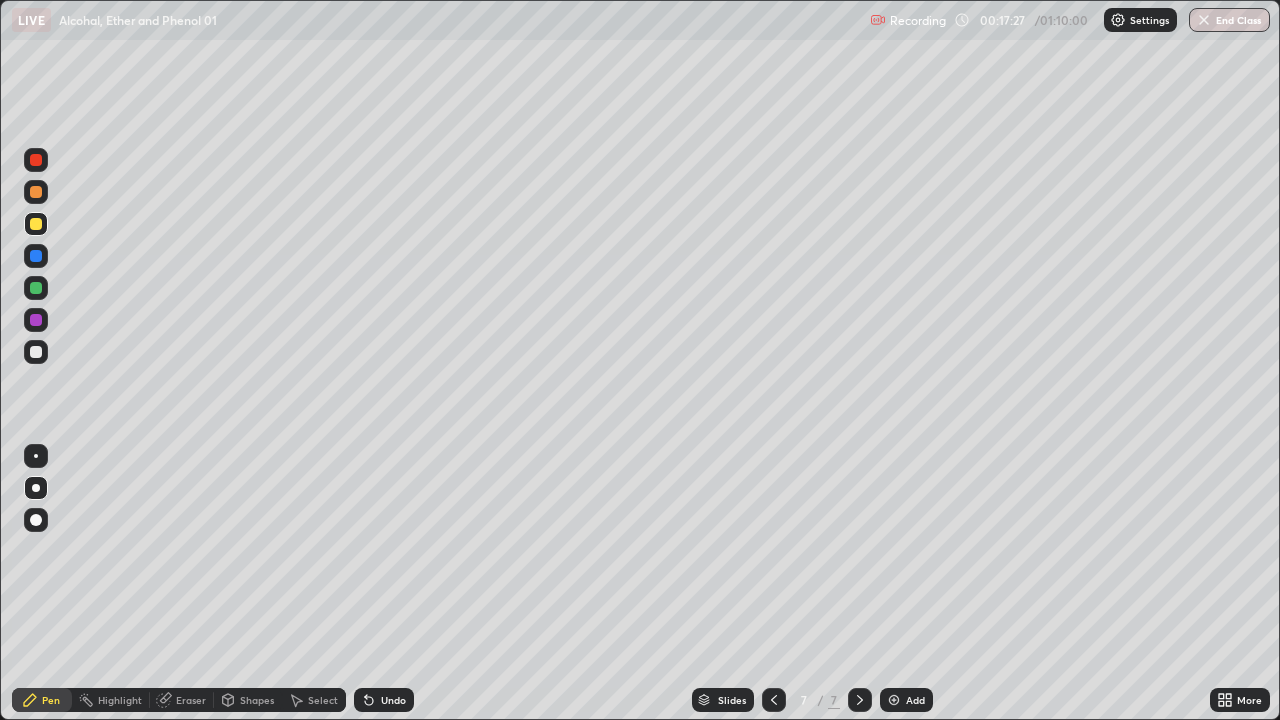 click at bounding box center [36, 256] 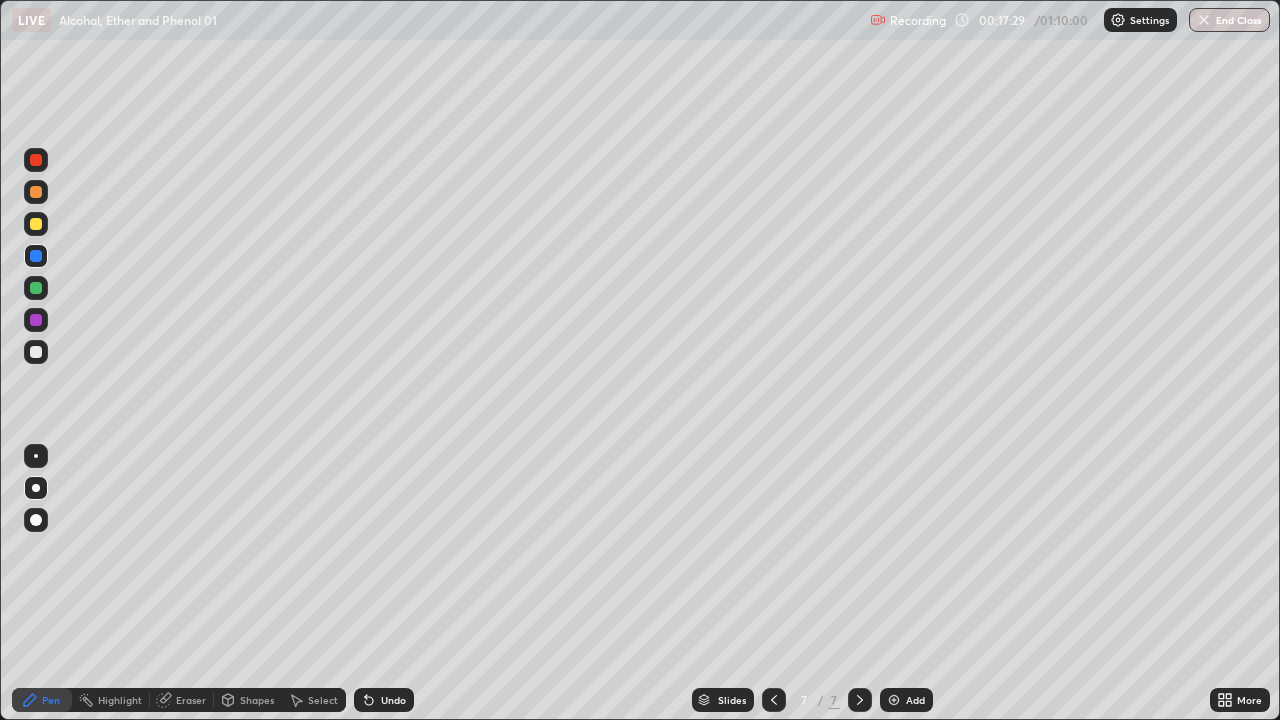 click at bounding box center (36, 352) 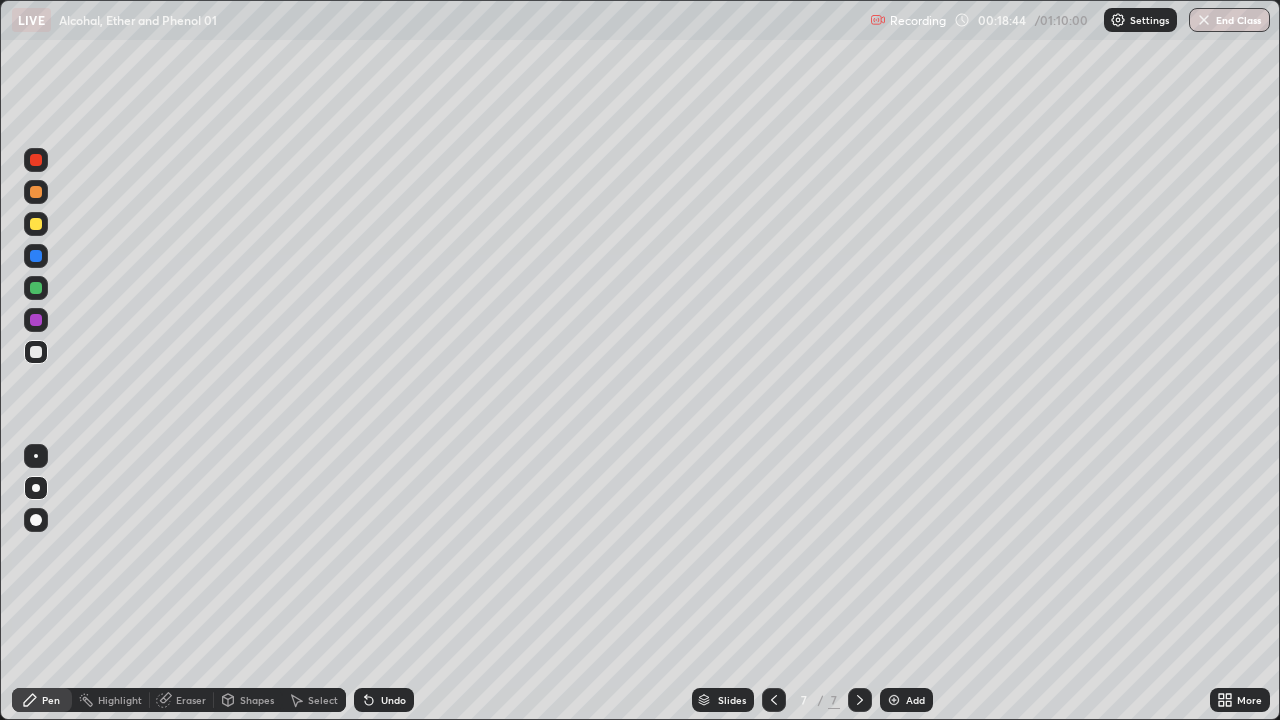 click at bounding box center [36, 320] 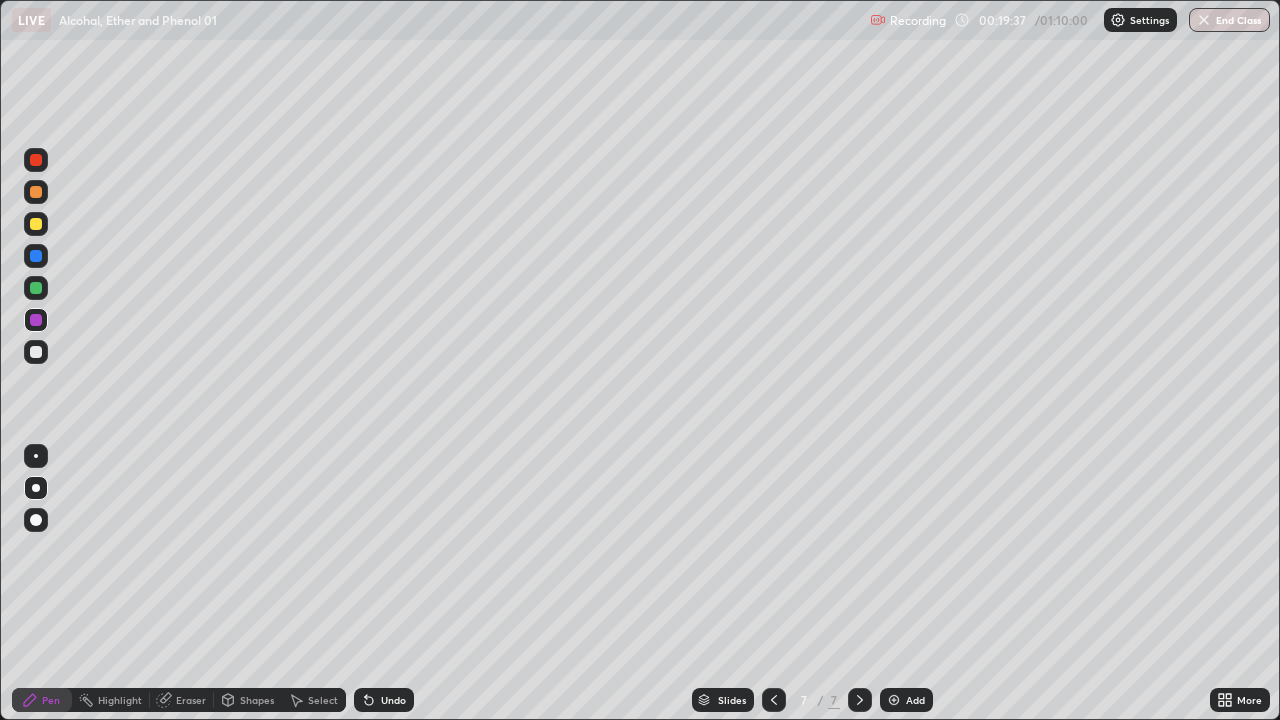 click on "Add" at bounding box center (906, 700) 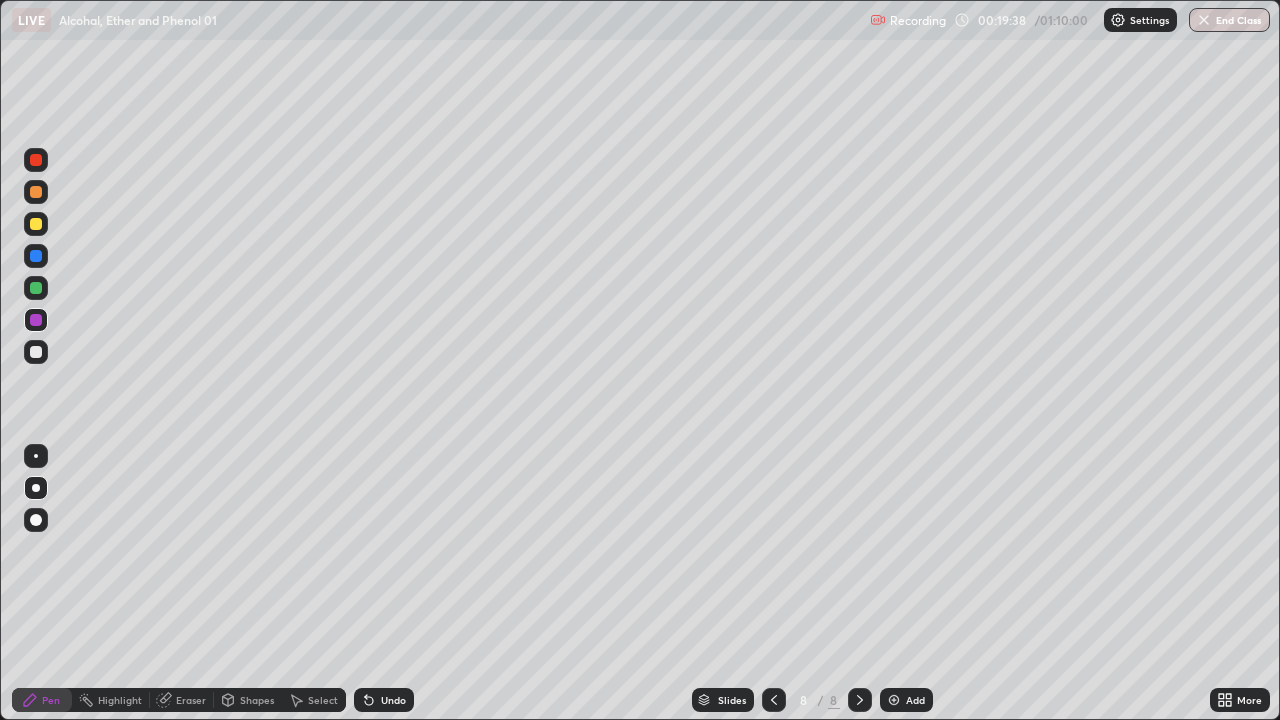 click at bounding box center (36, 256) 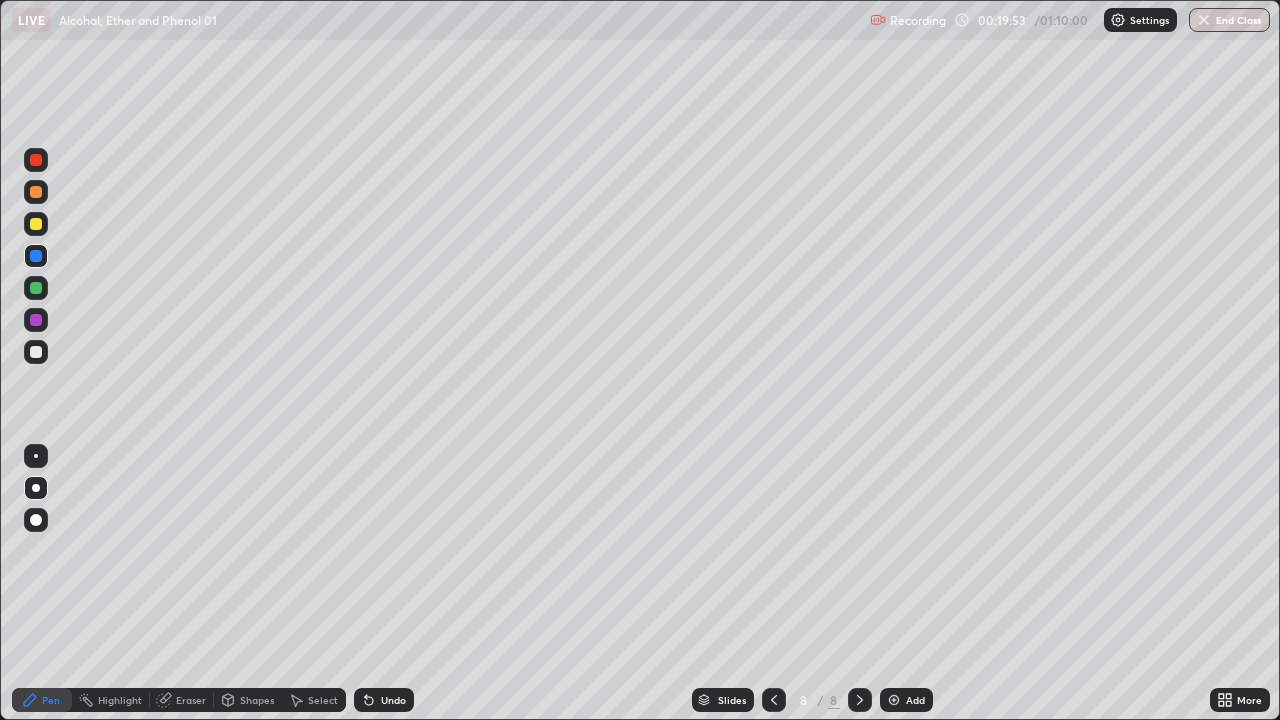 click at bounding box center (36, 224) 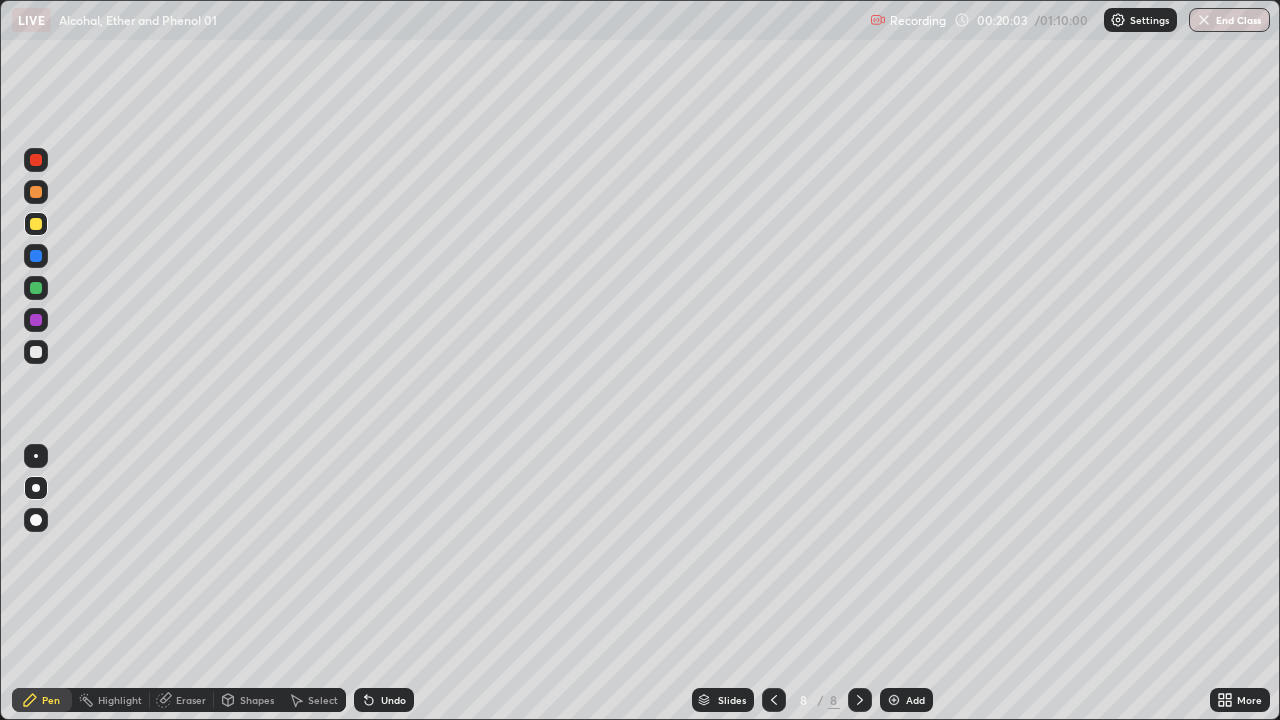 click on "Undo" at bounding box center (384, 700) 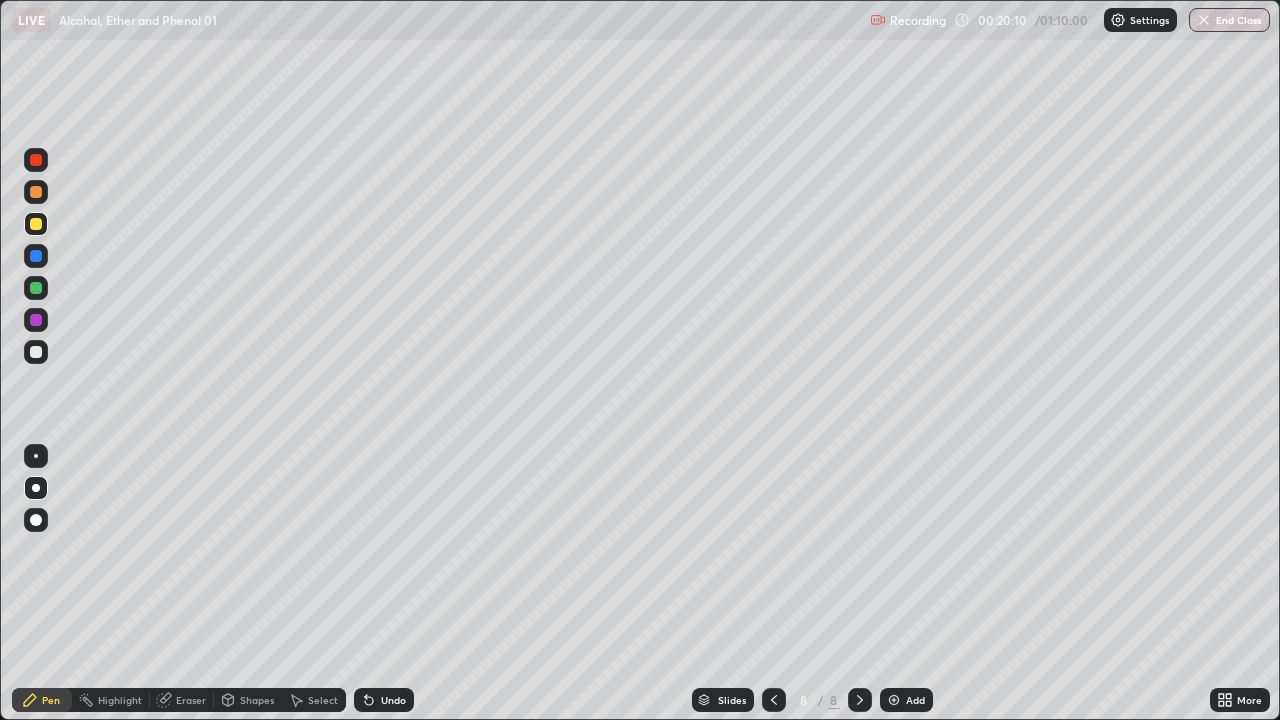 click on "Undo" at bounding box center [393, 700] 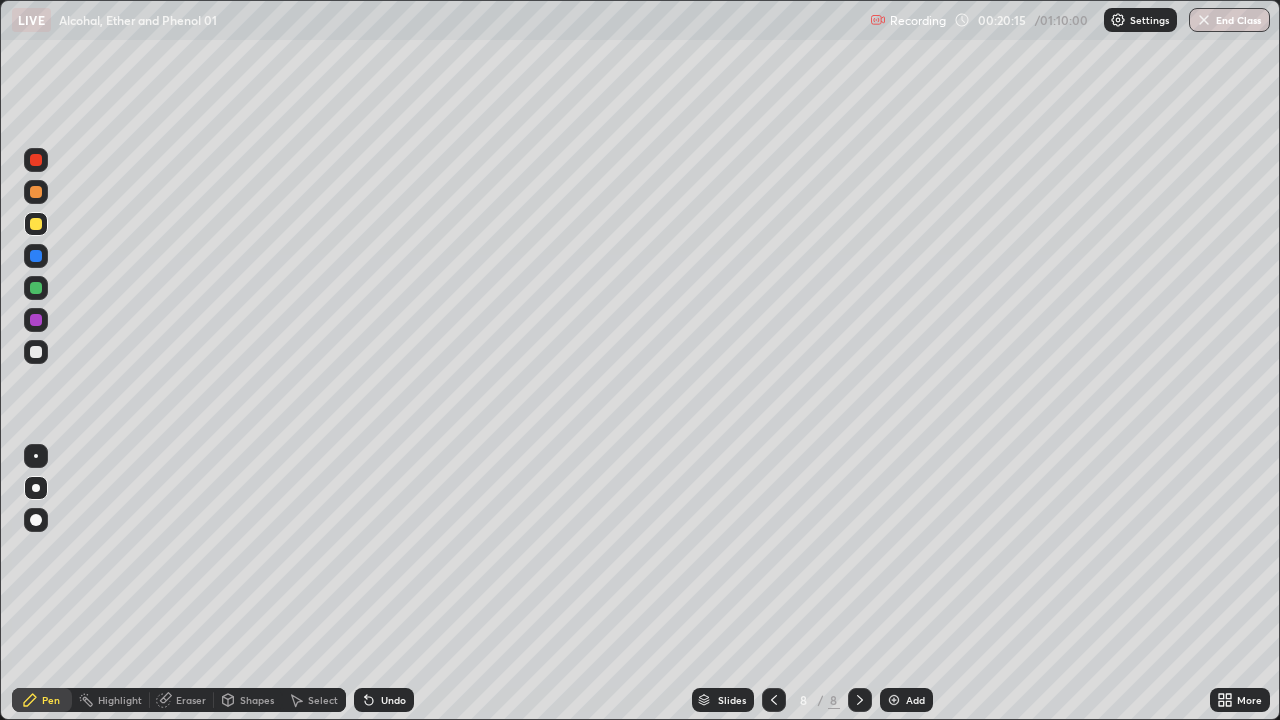 click at bounding box center [36, 352] 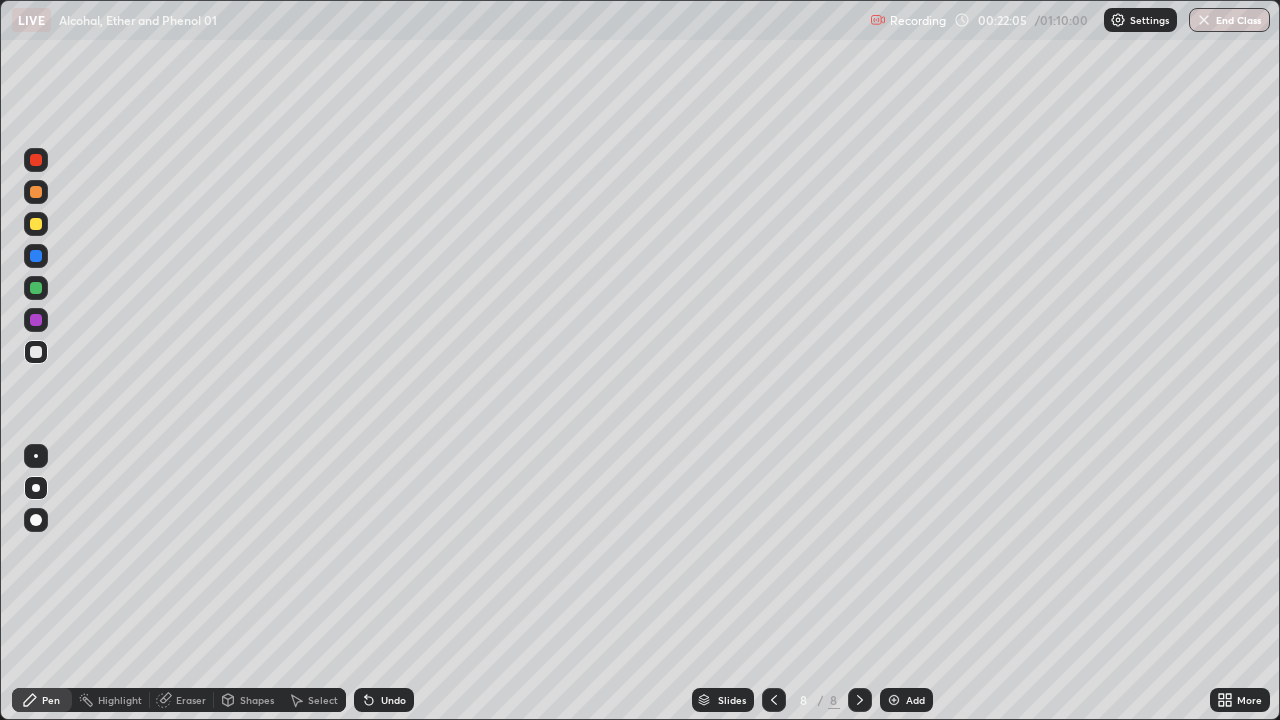 click at bounding box center (36, 288) 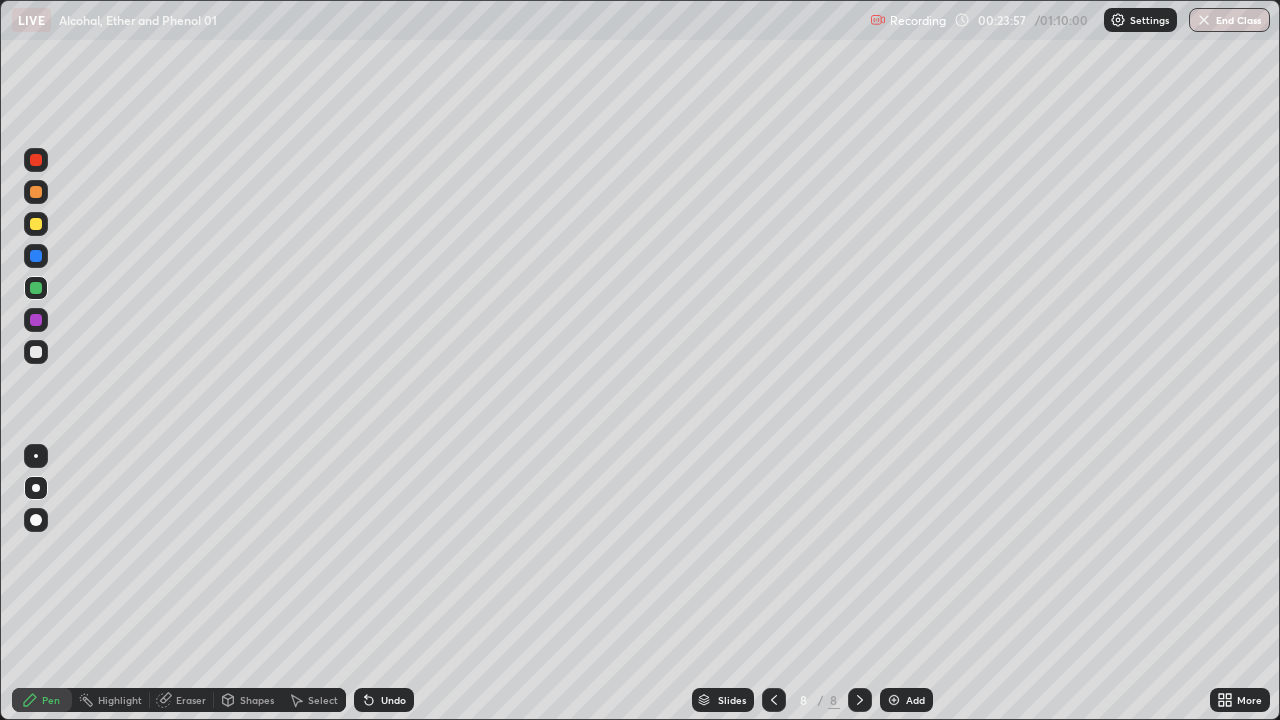 click at bounding box center [894, 700] 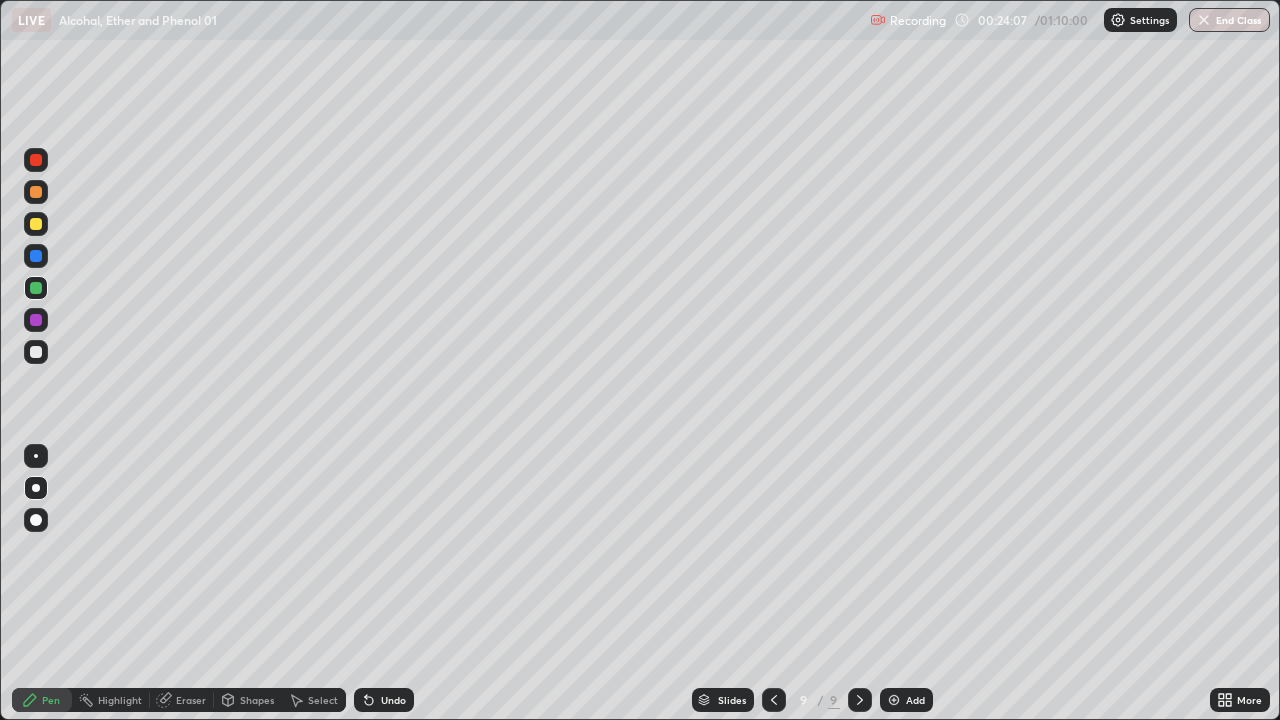 click at bounding box center (36, 224) 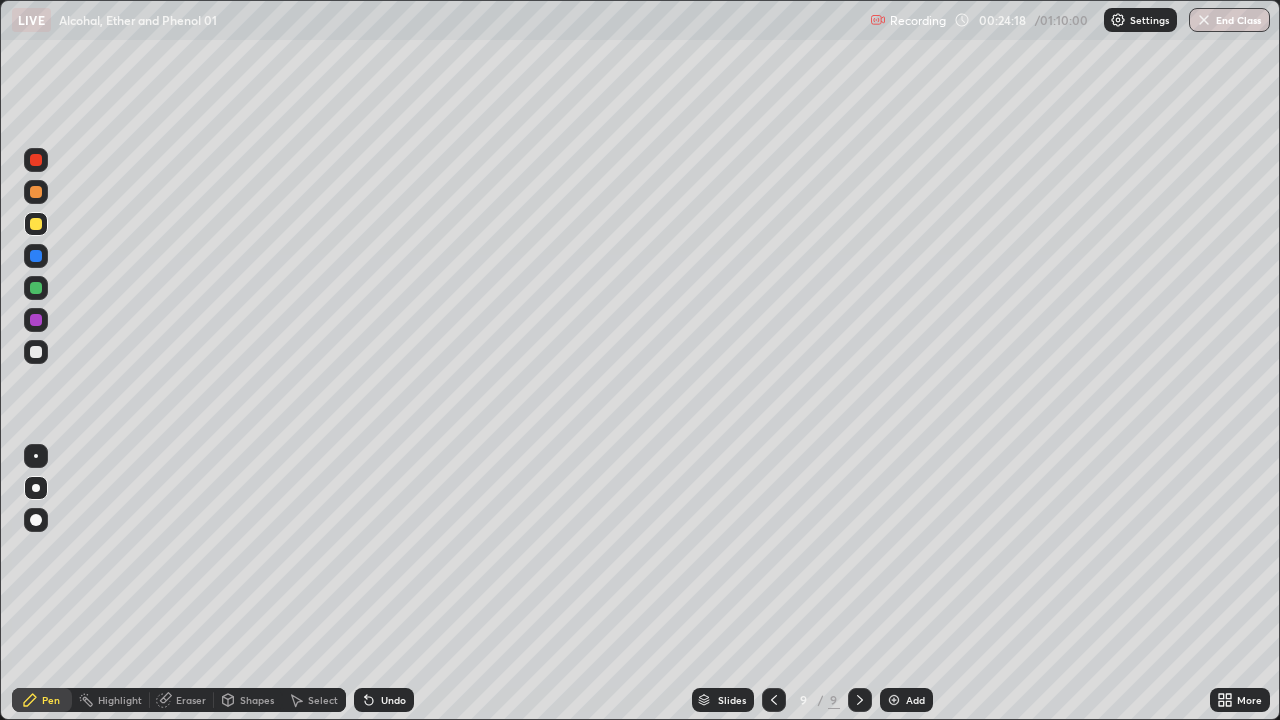click at bounding box center [36, 352] 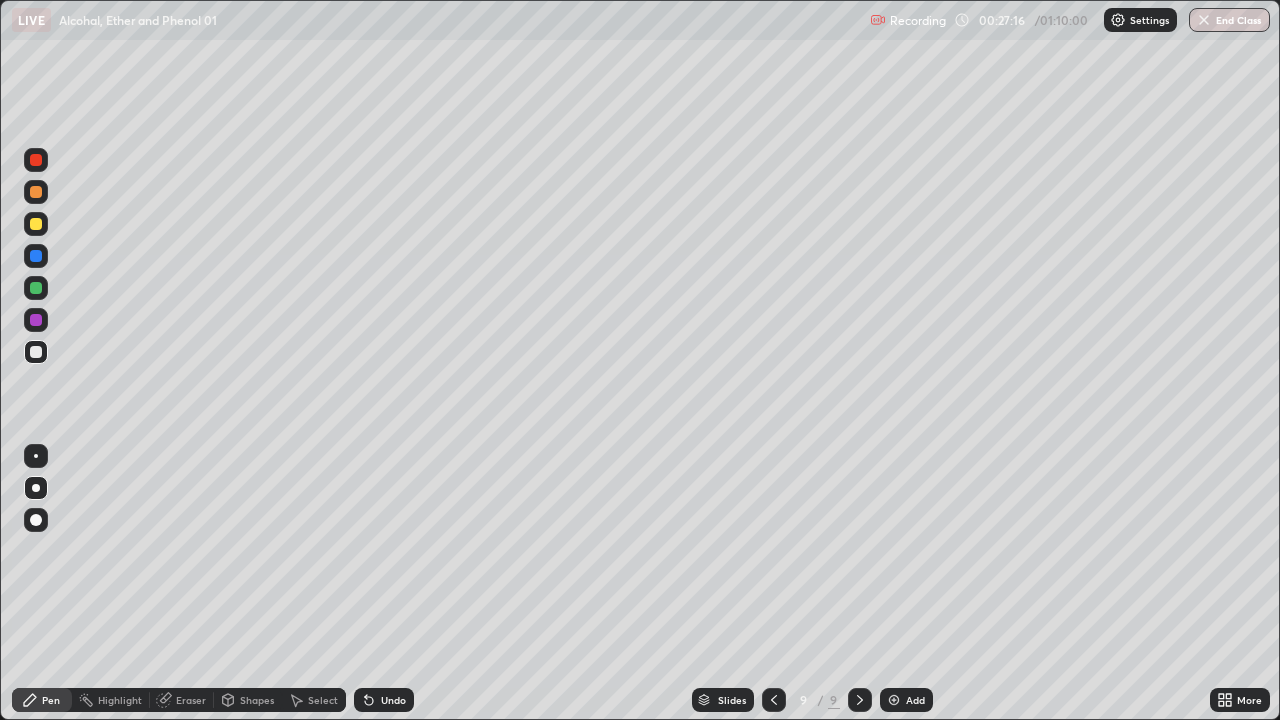 click at bounding box center [36, 256] 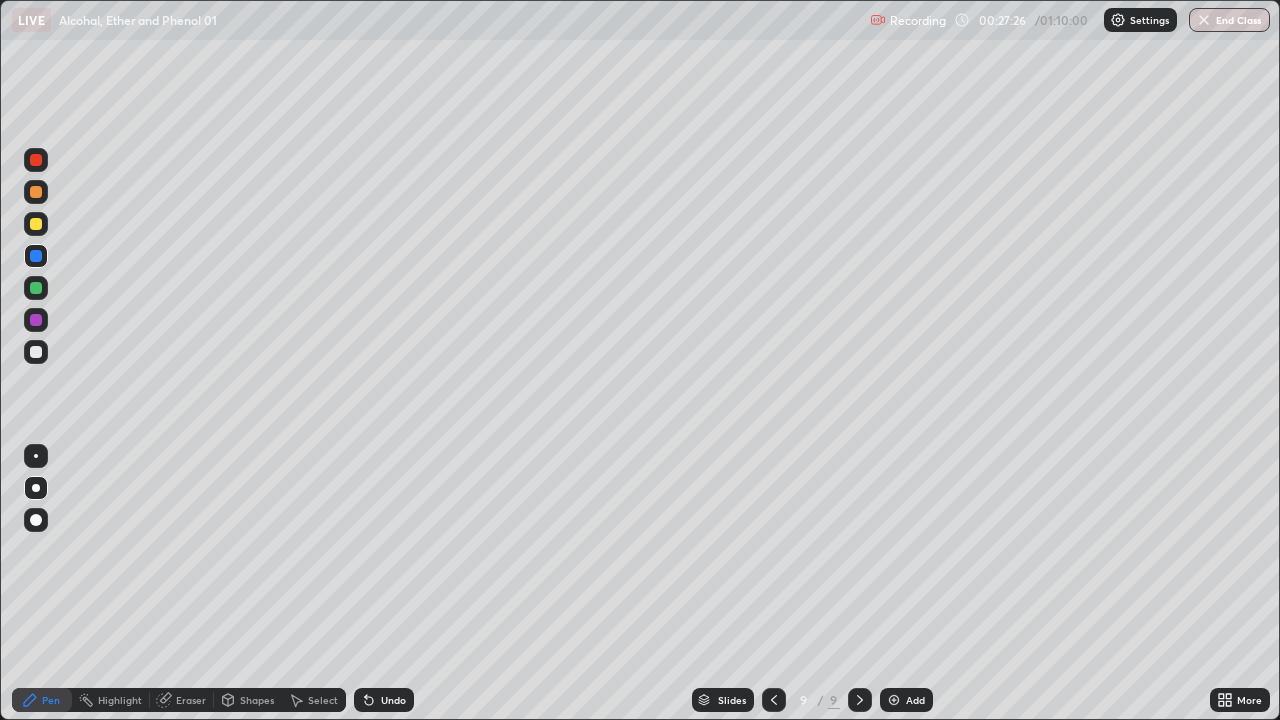 click 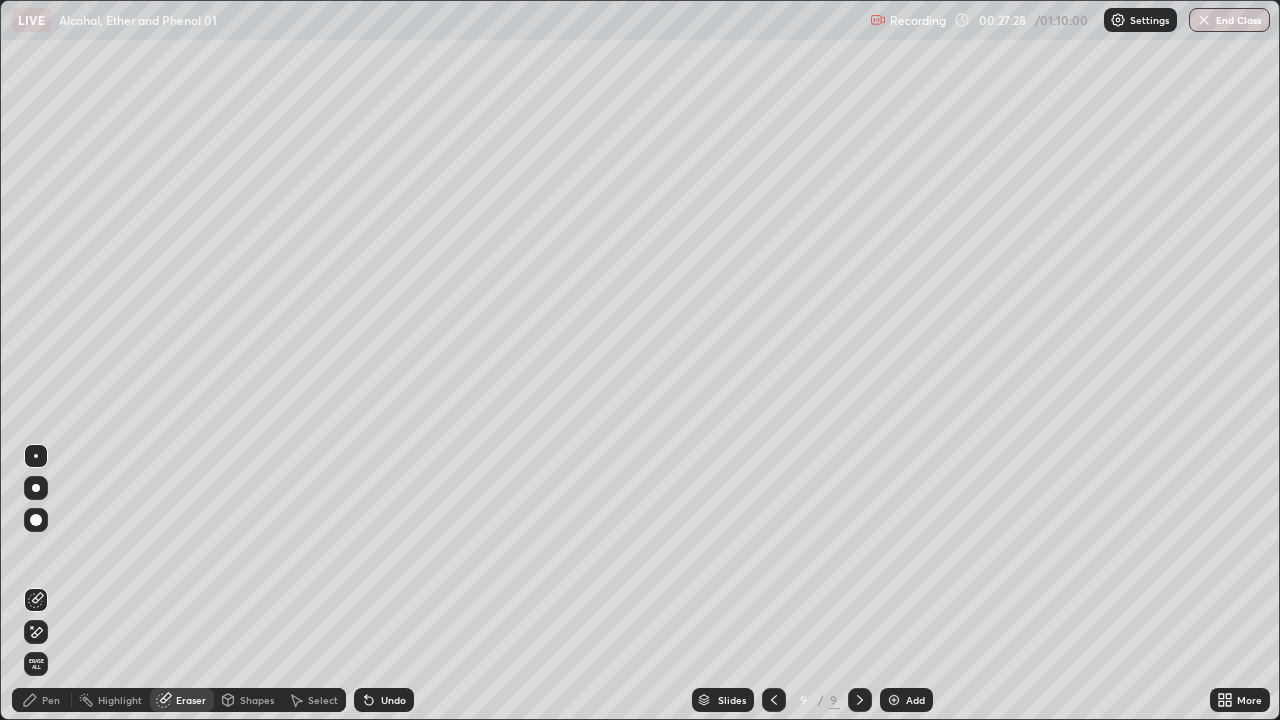 click on "Pen" at bounding box center (42, 700) 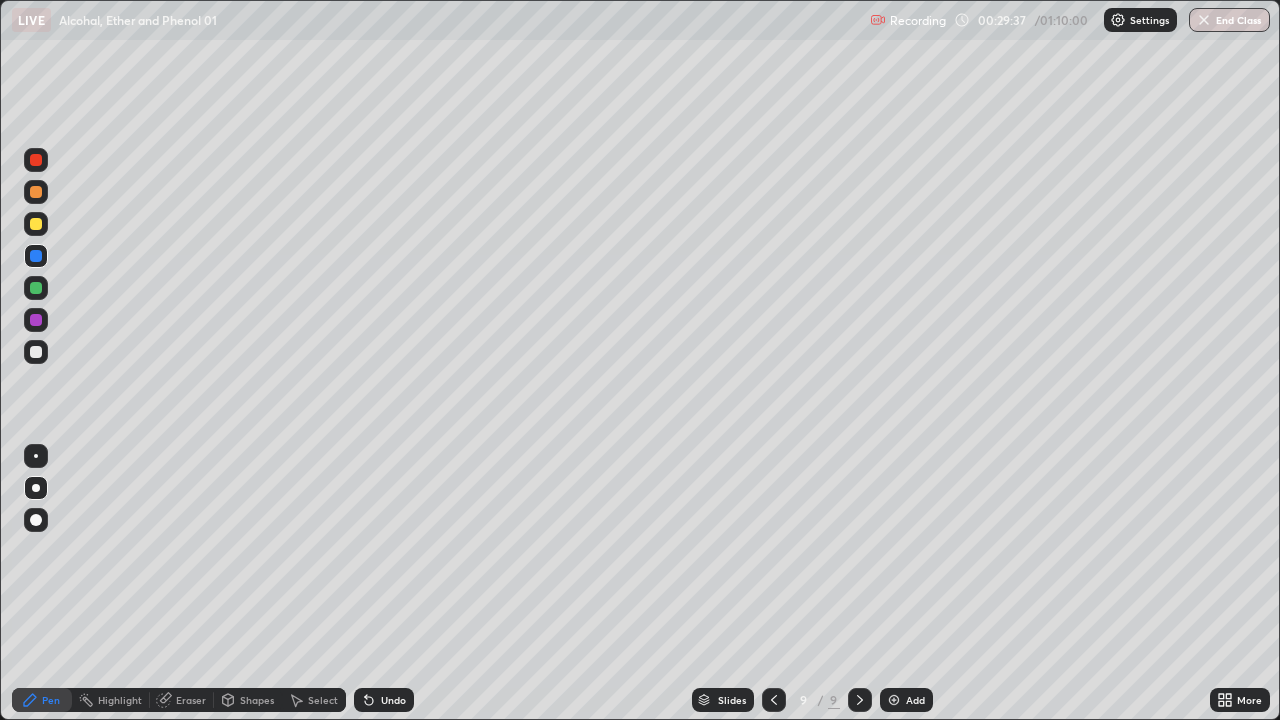 click on "Add" at bounding box center (906, 700) 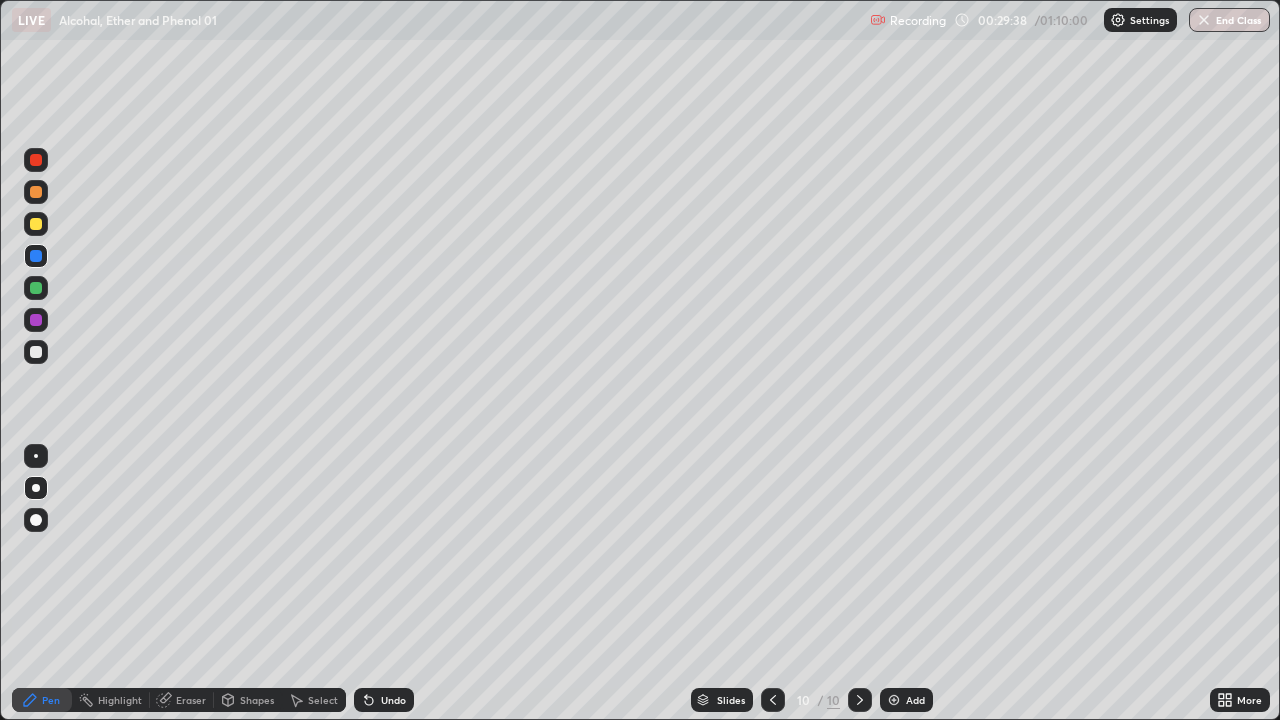 click at bounding box center [36, 192] 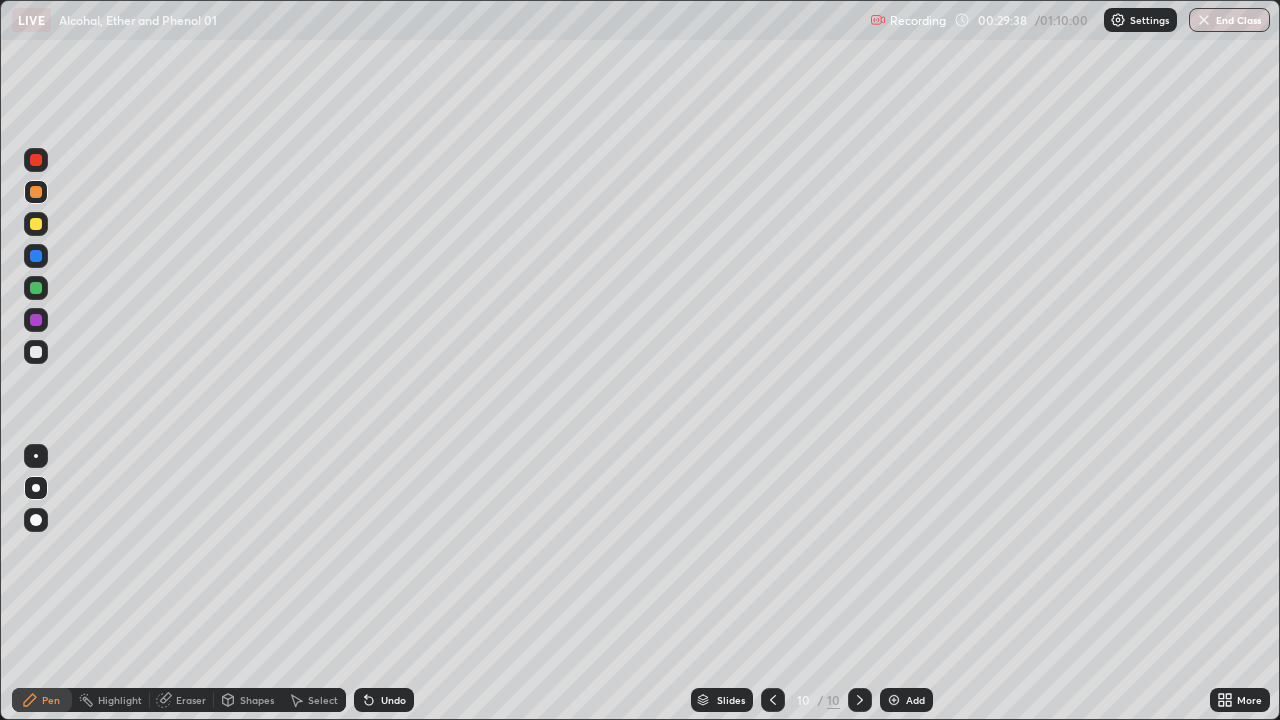 click at bounding box center (36, 224) 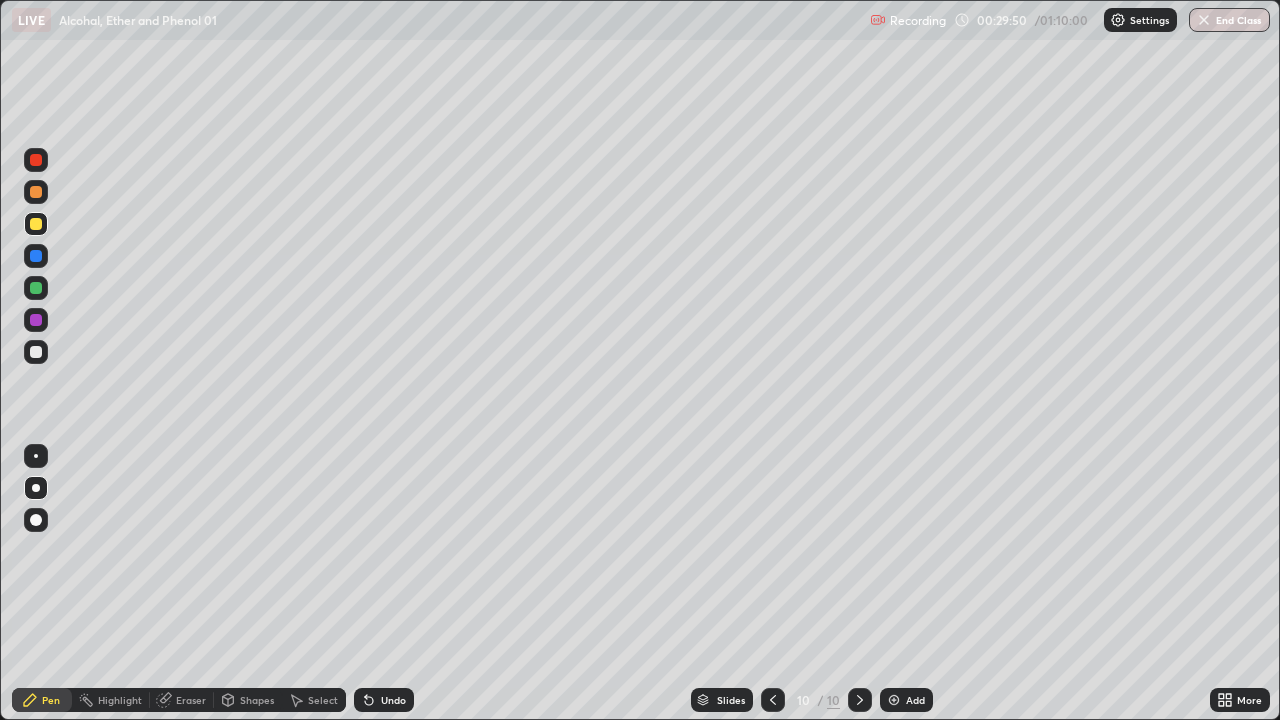 click at bounding box center (36, 256) 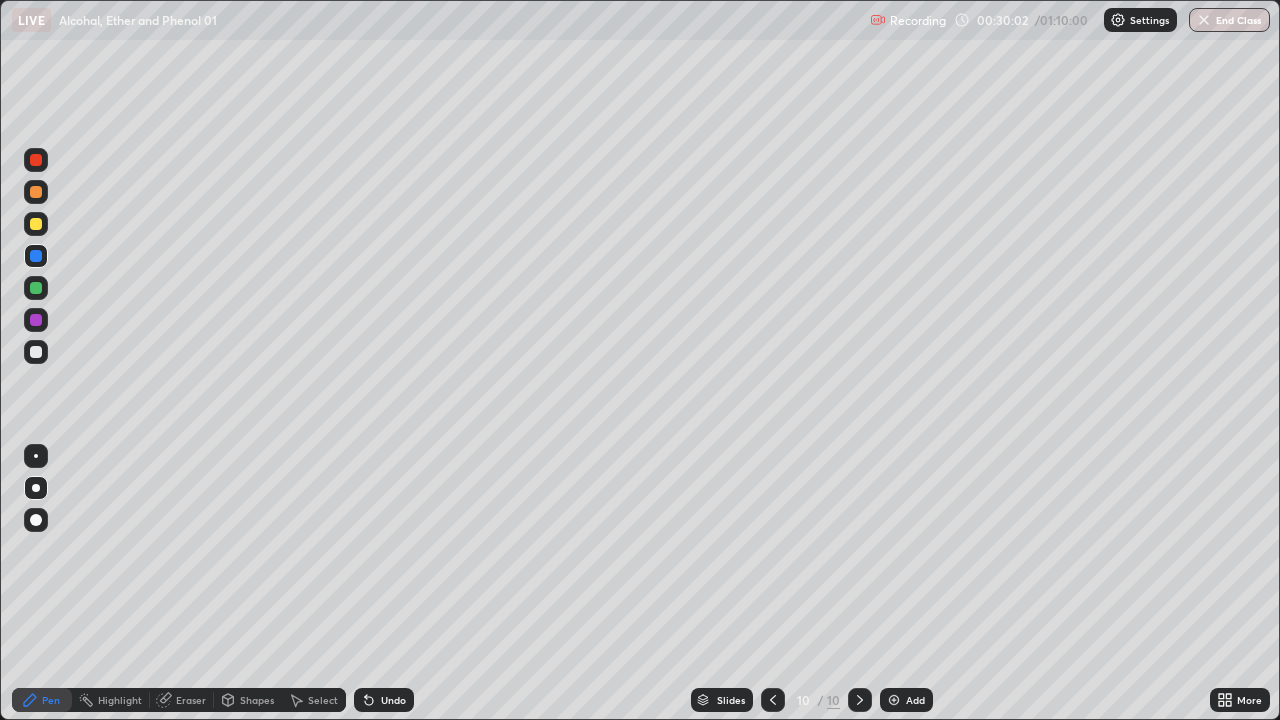 click at bounding box center (36, 224) 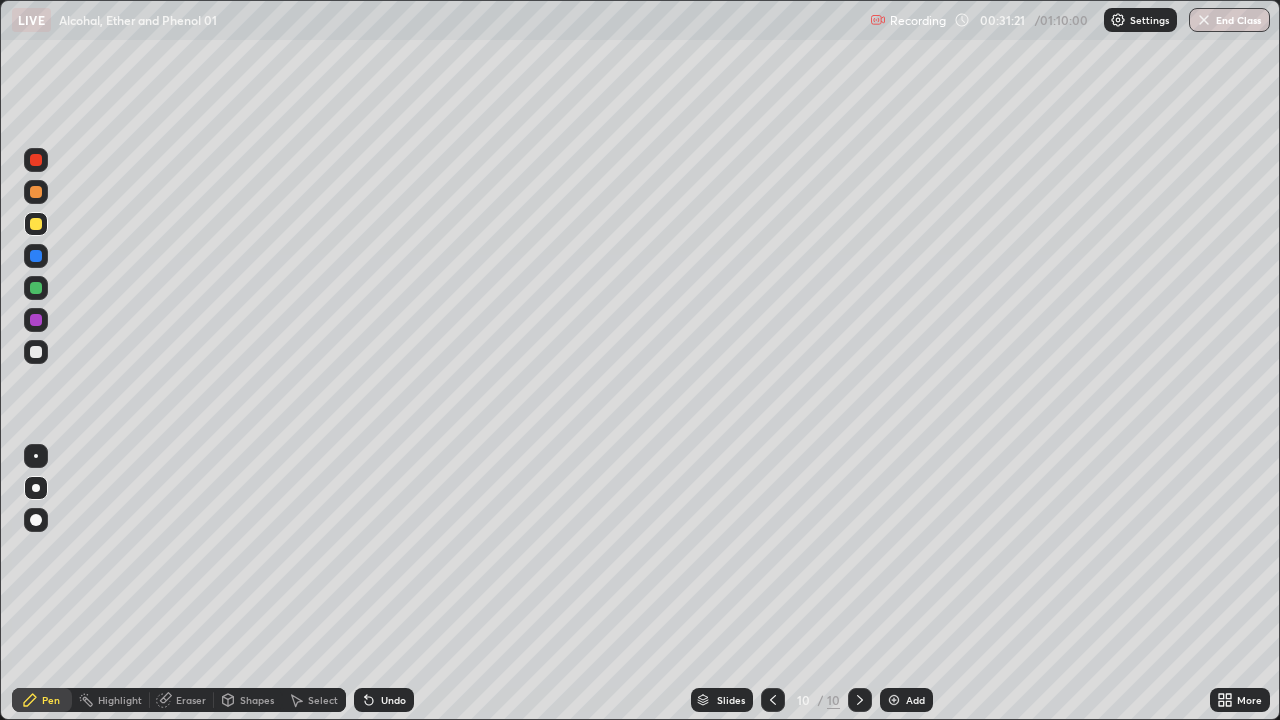 click at bounding box center (36, 352) 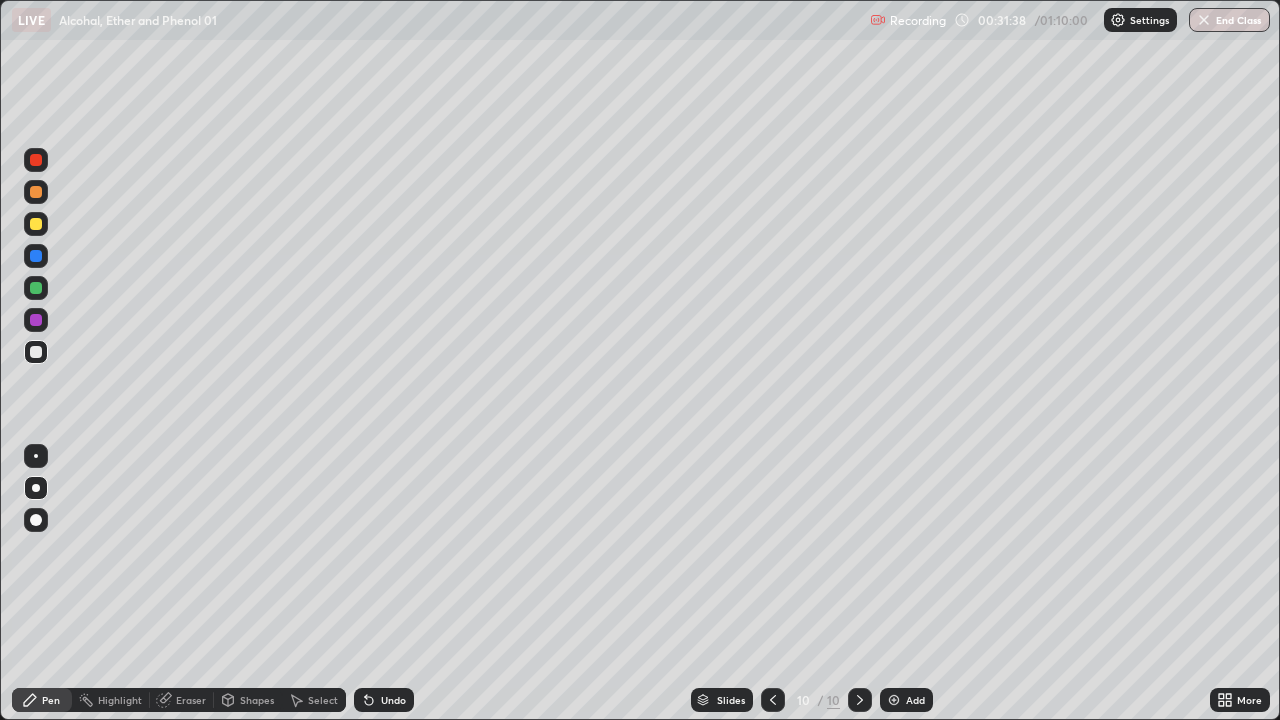 click at bounding box center (36, 256) 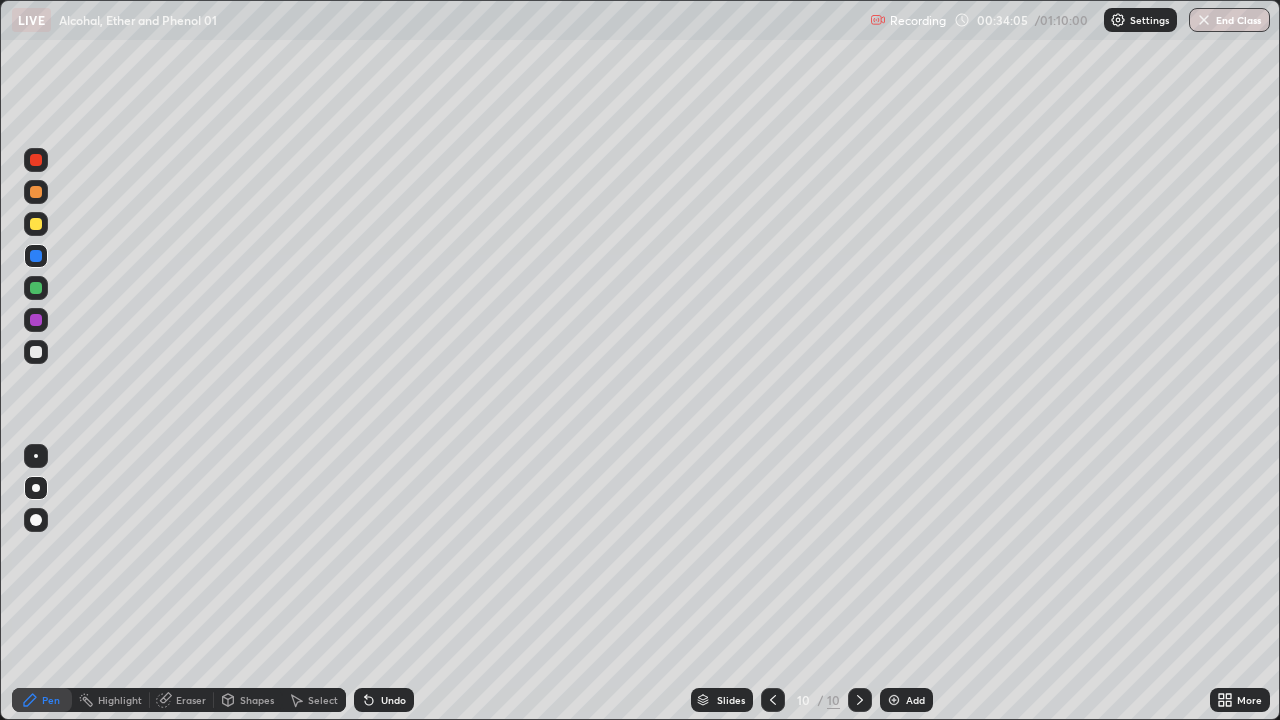 click on "Add" at bounding box center [915, 700] 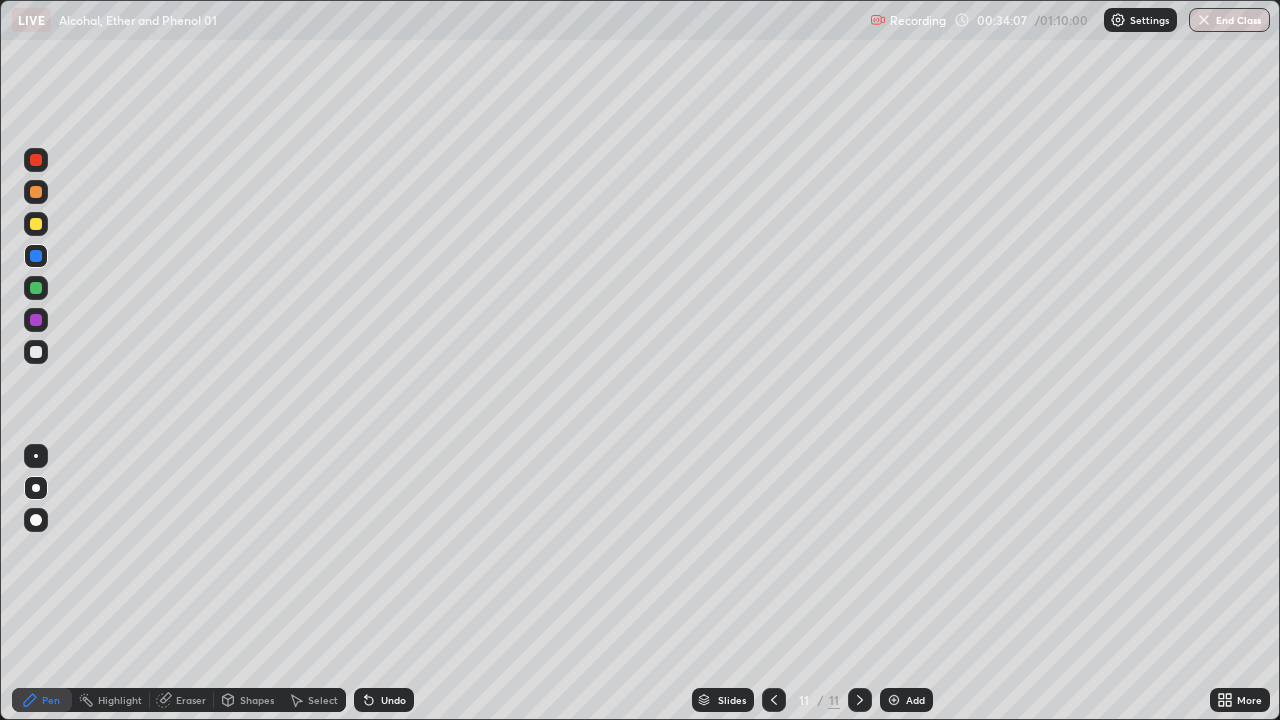 click at bounding box center (36, 224) 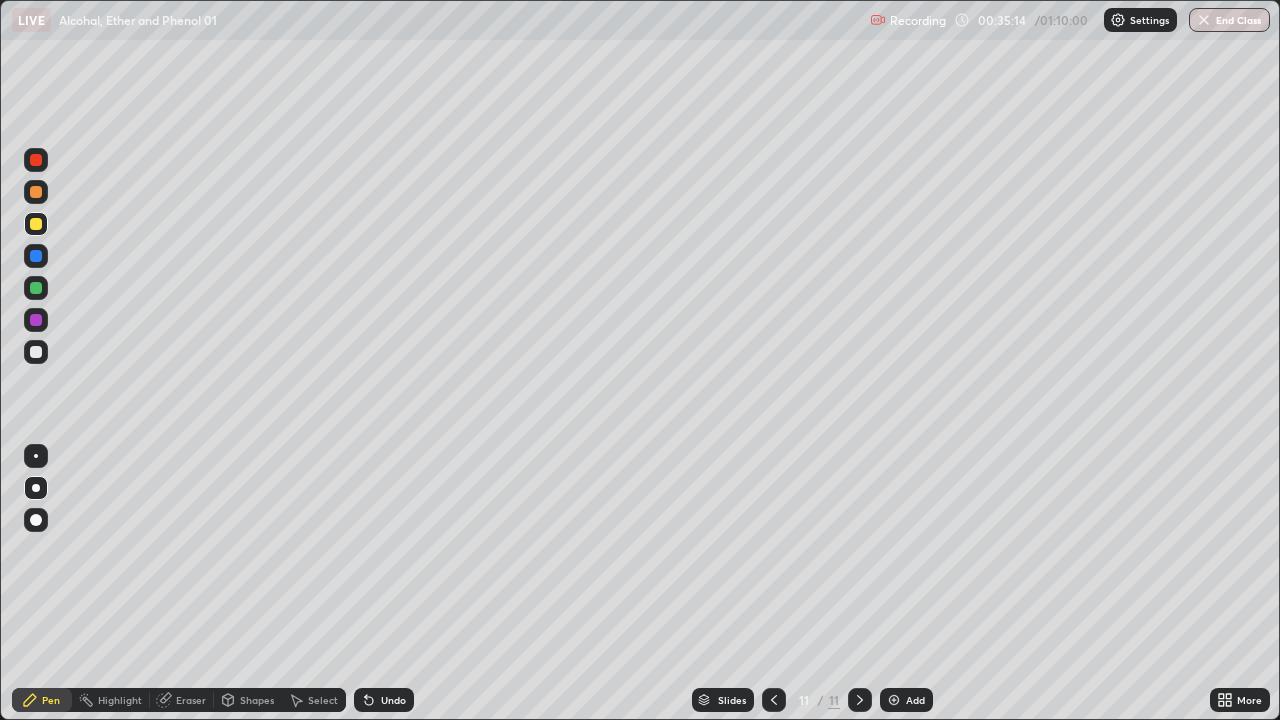 click on "Undo" at bounding box center [384, 700] 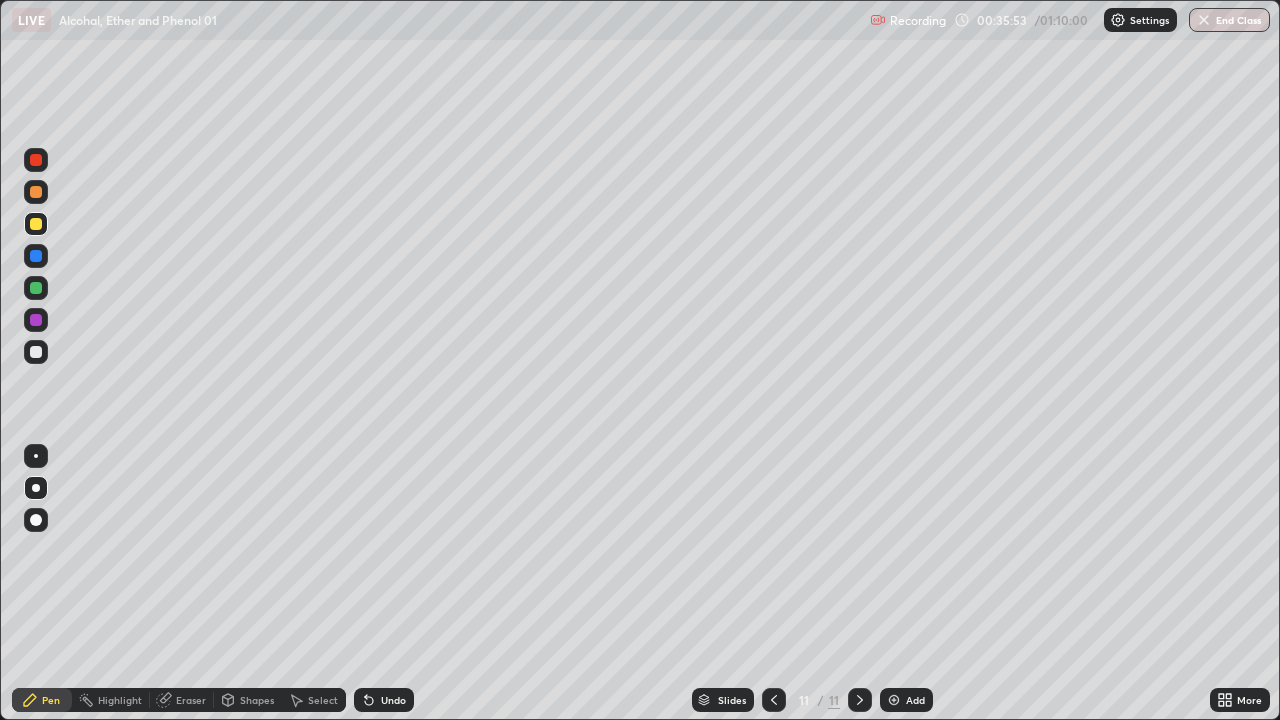 click on "Undo" at bounding box center [393, 700] 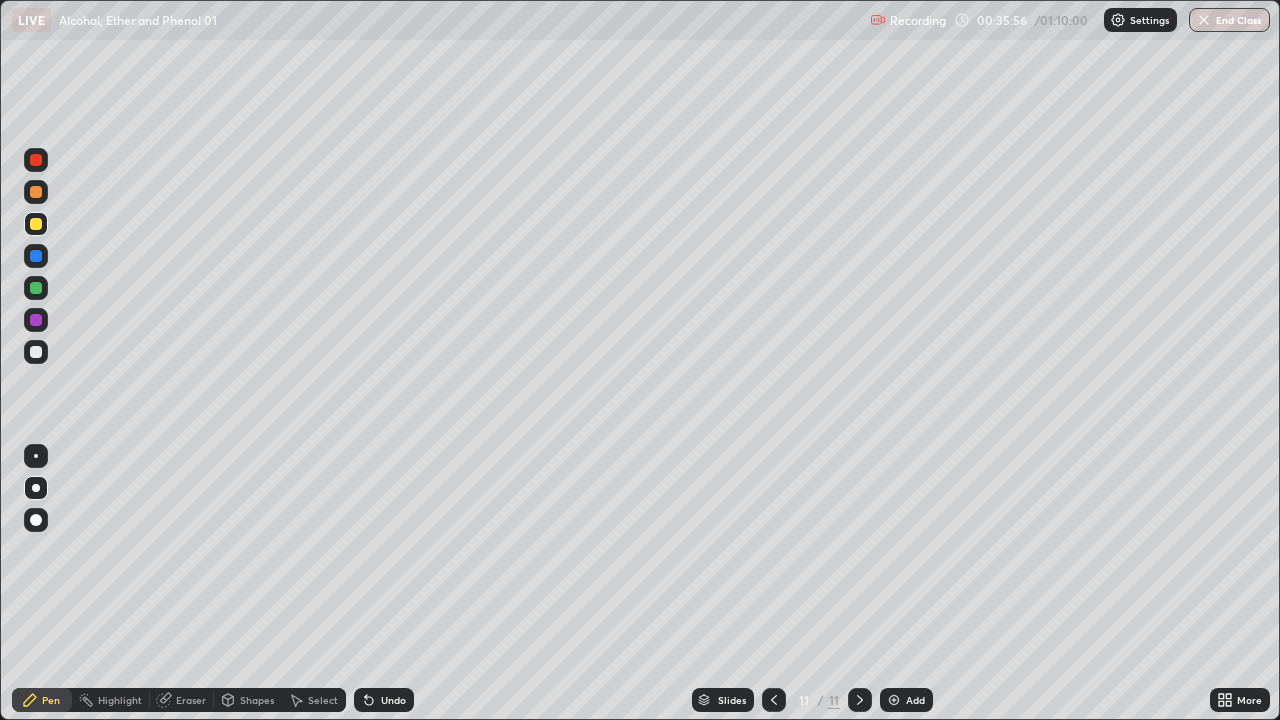 click on "Undo" at bounding box center [393, 700] 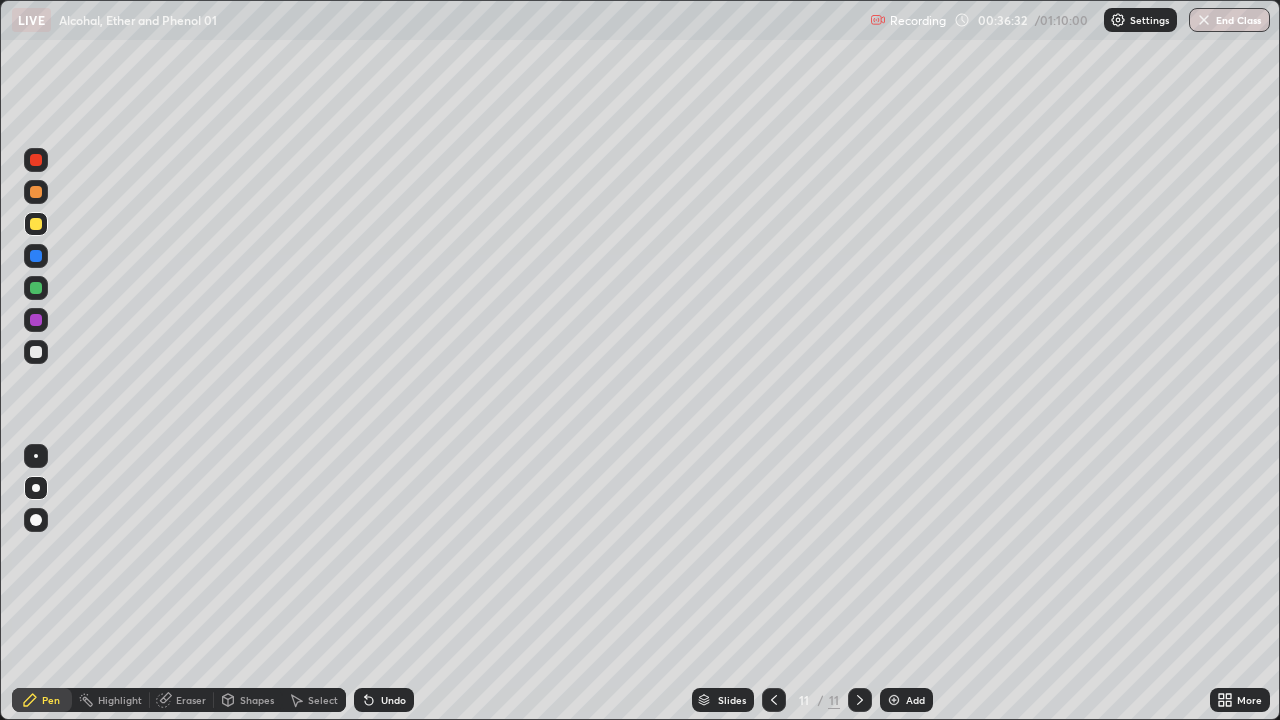 click on "Undo" at bounding box center (384, 700) 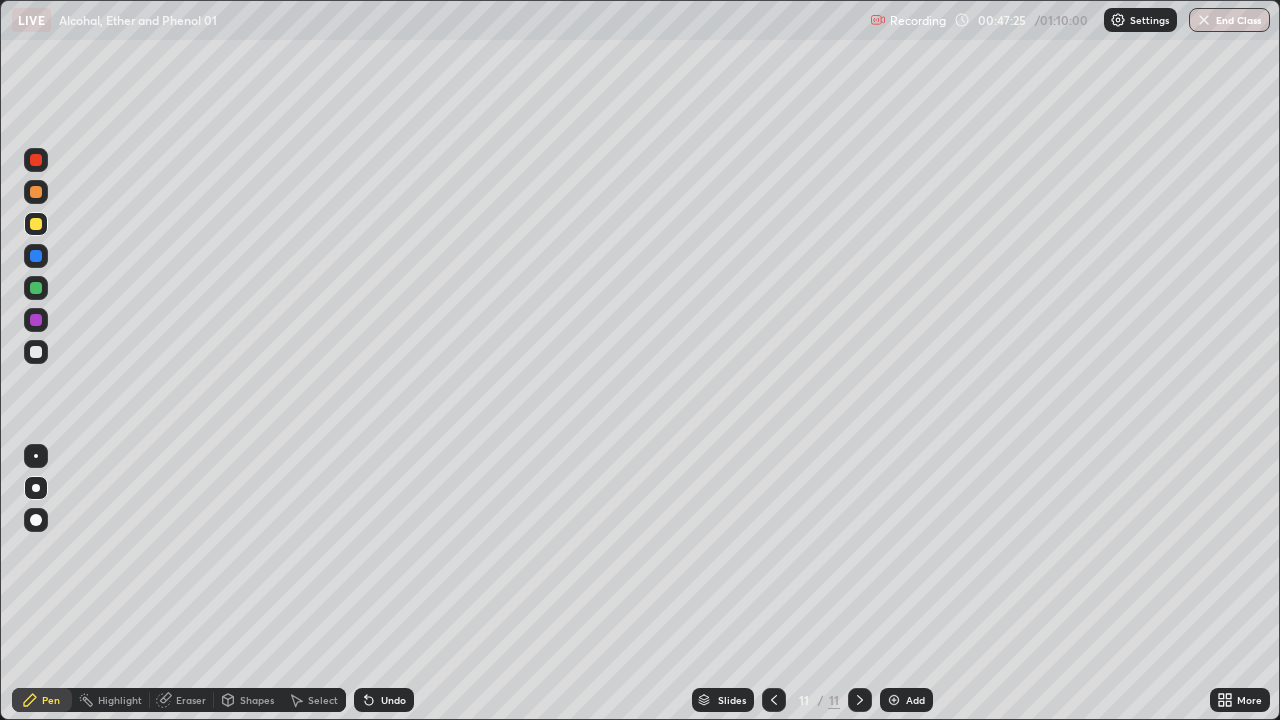 click at bounding box center (36, 256) 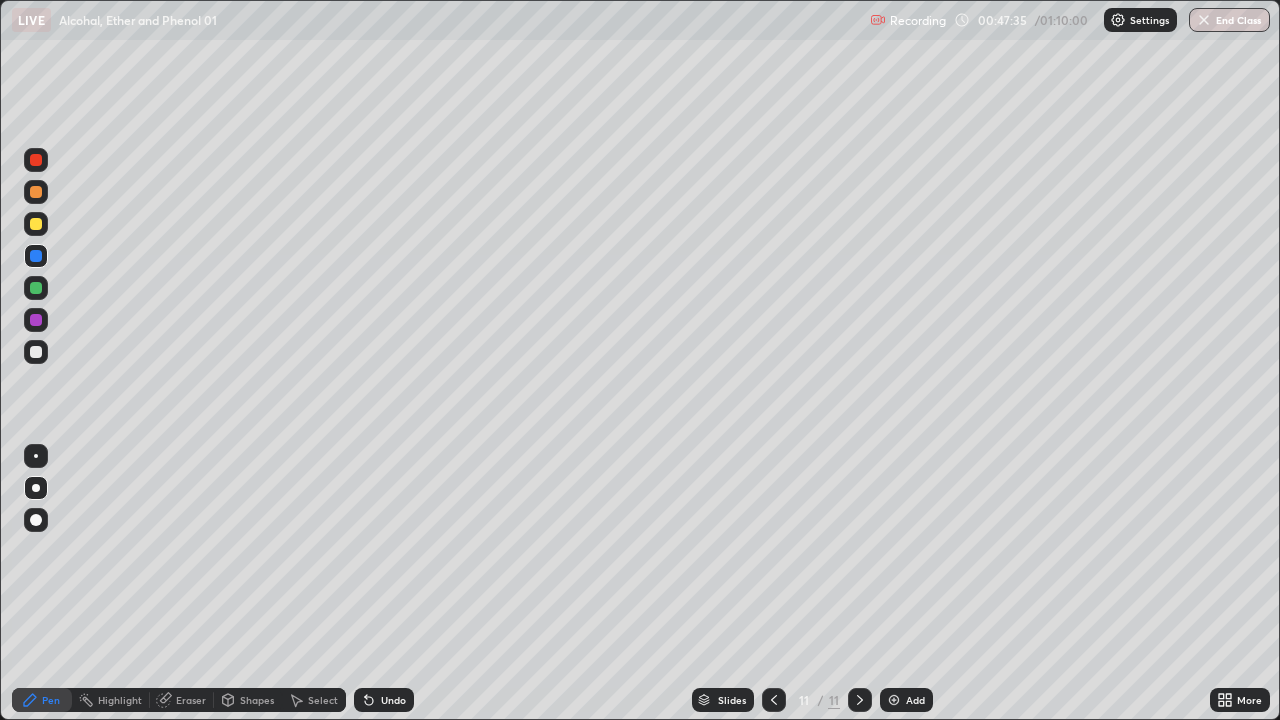 click on "Undo" at bounding box center [393, 700] 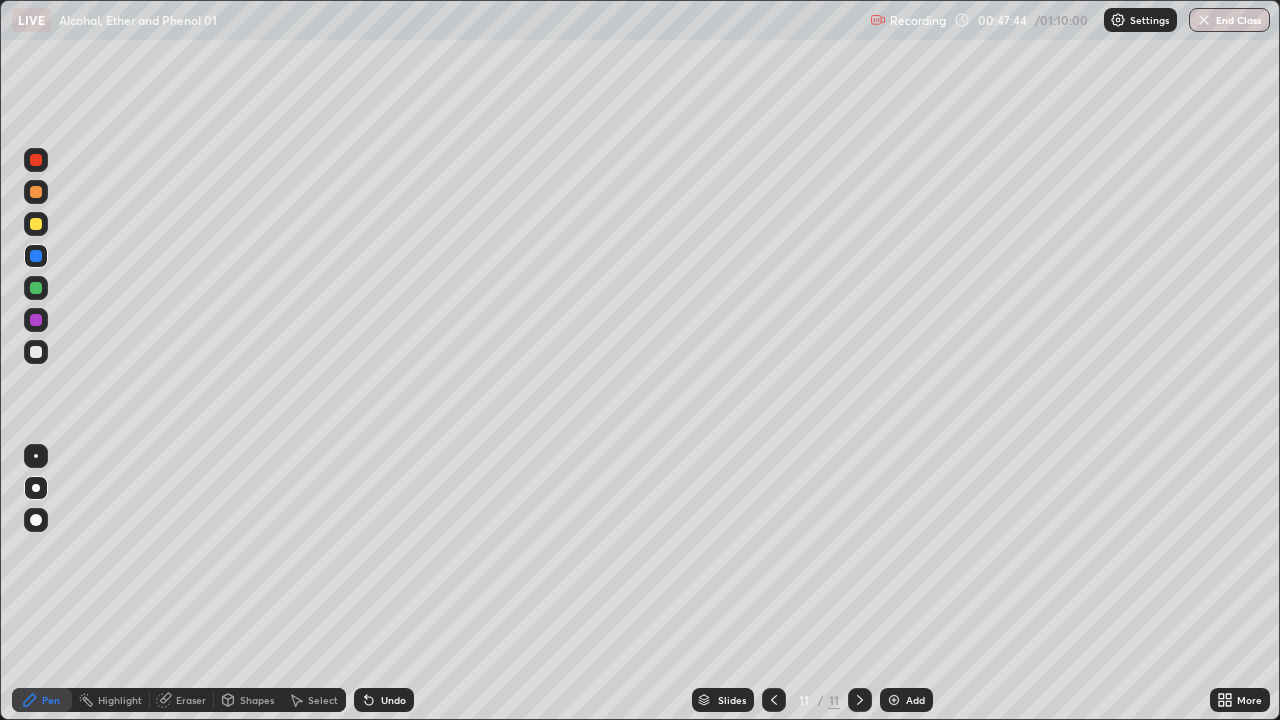 click on "Undo" at bounding box center [384, 700] 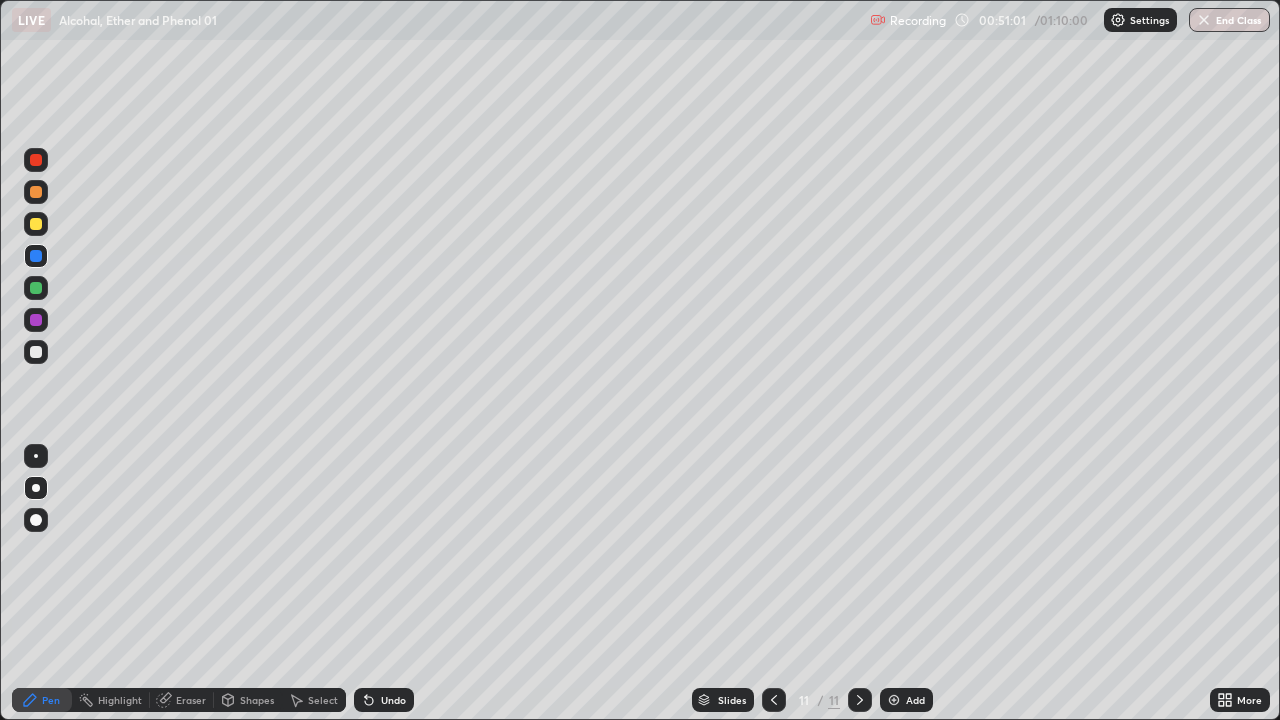 click on "Add" at bounding box center (906, 700) 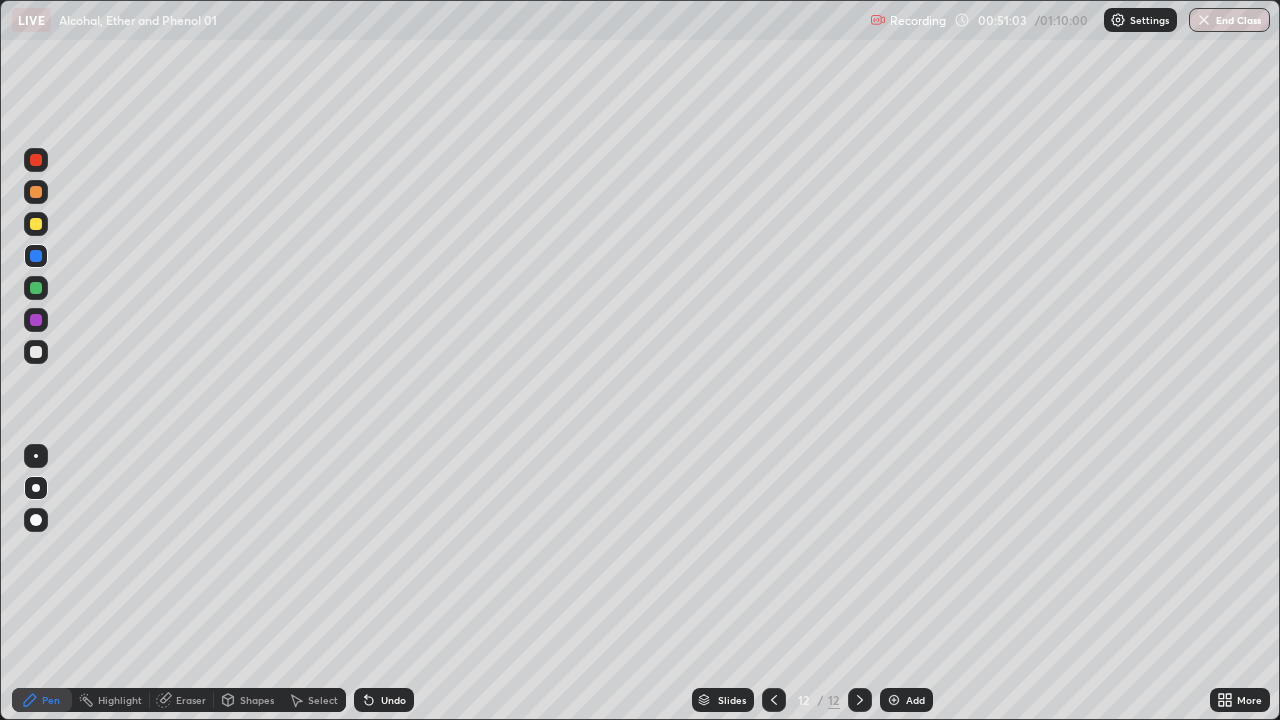 click at bounding box center [36, 224] 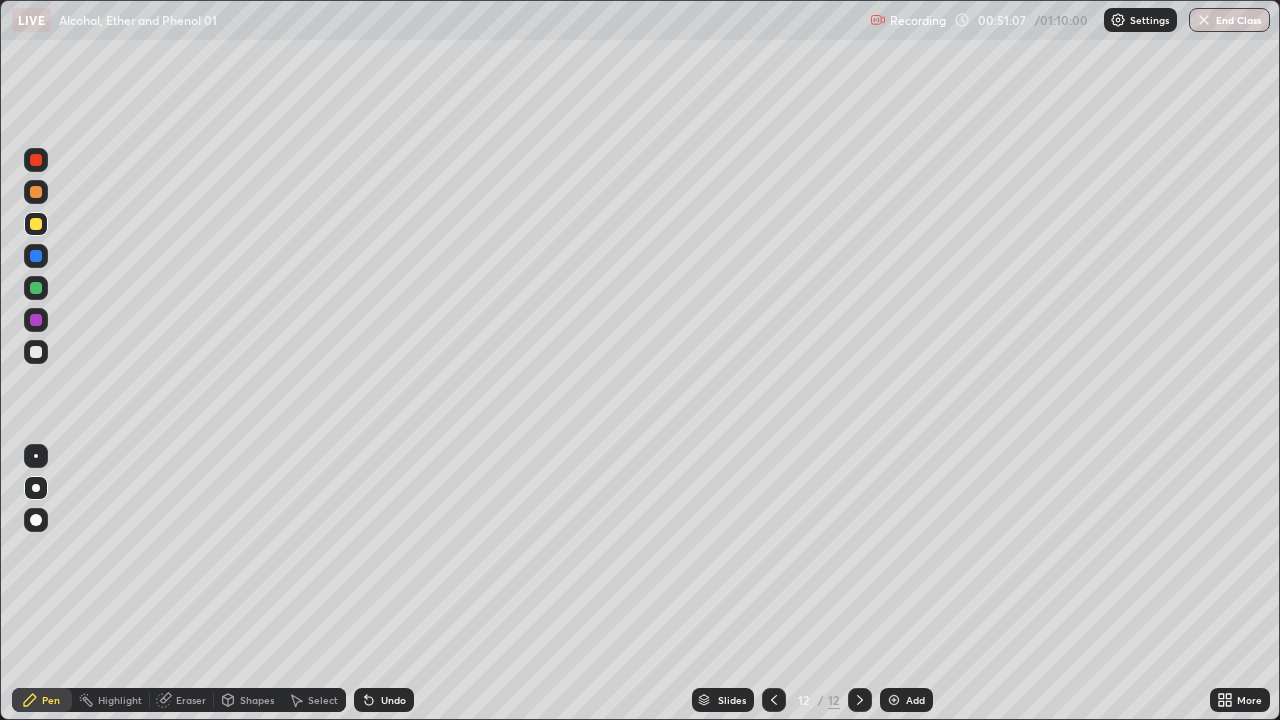 click 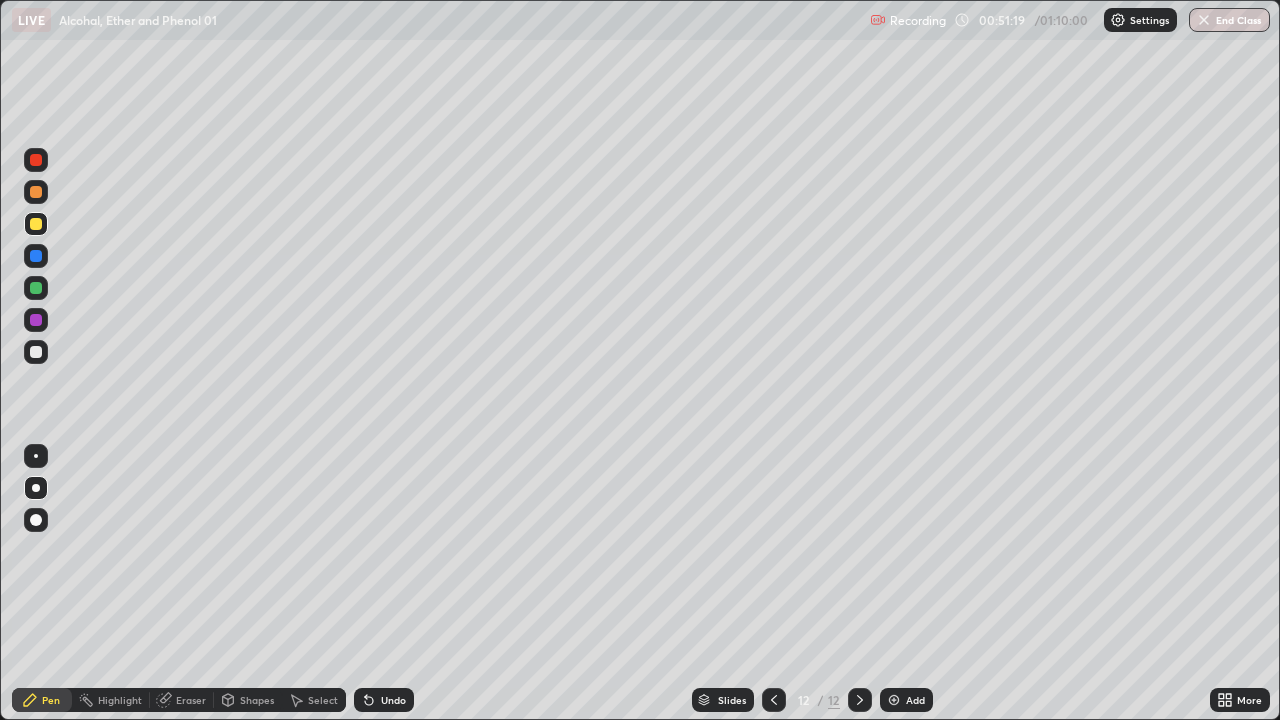 click at bounding box center (36, 320) 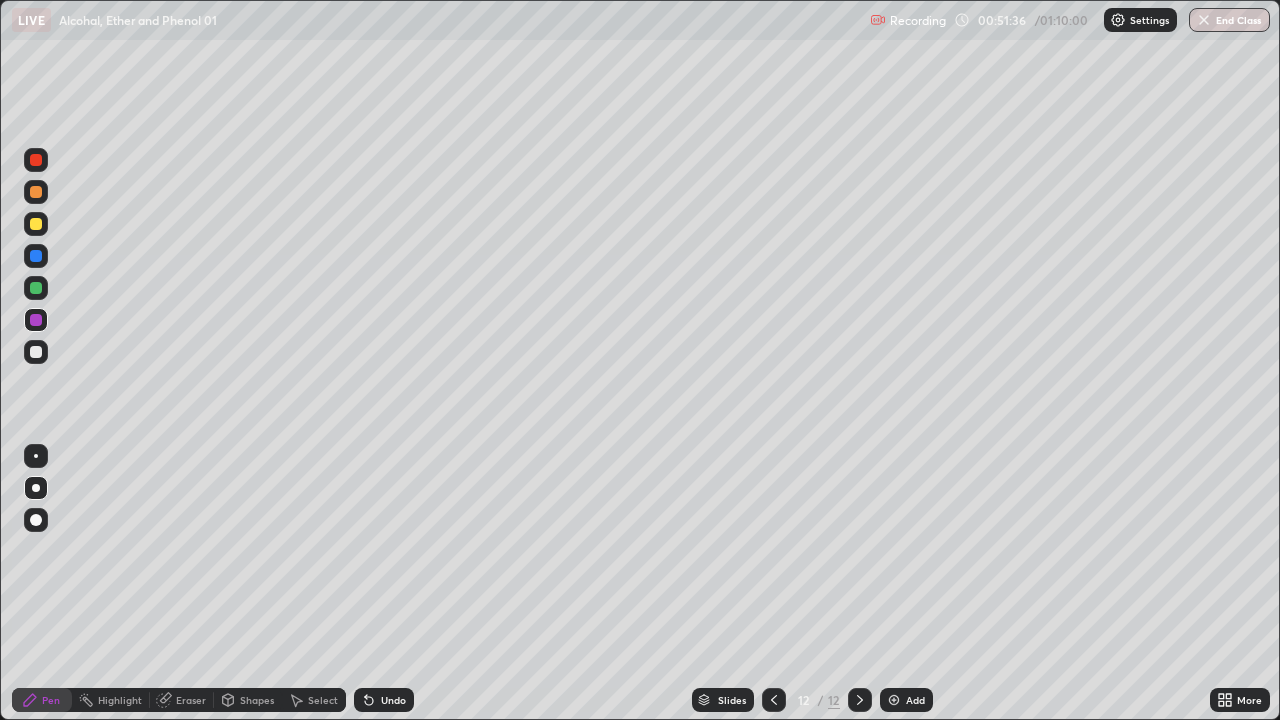 click at bounding box center [36, 224] 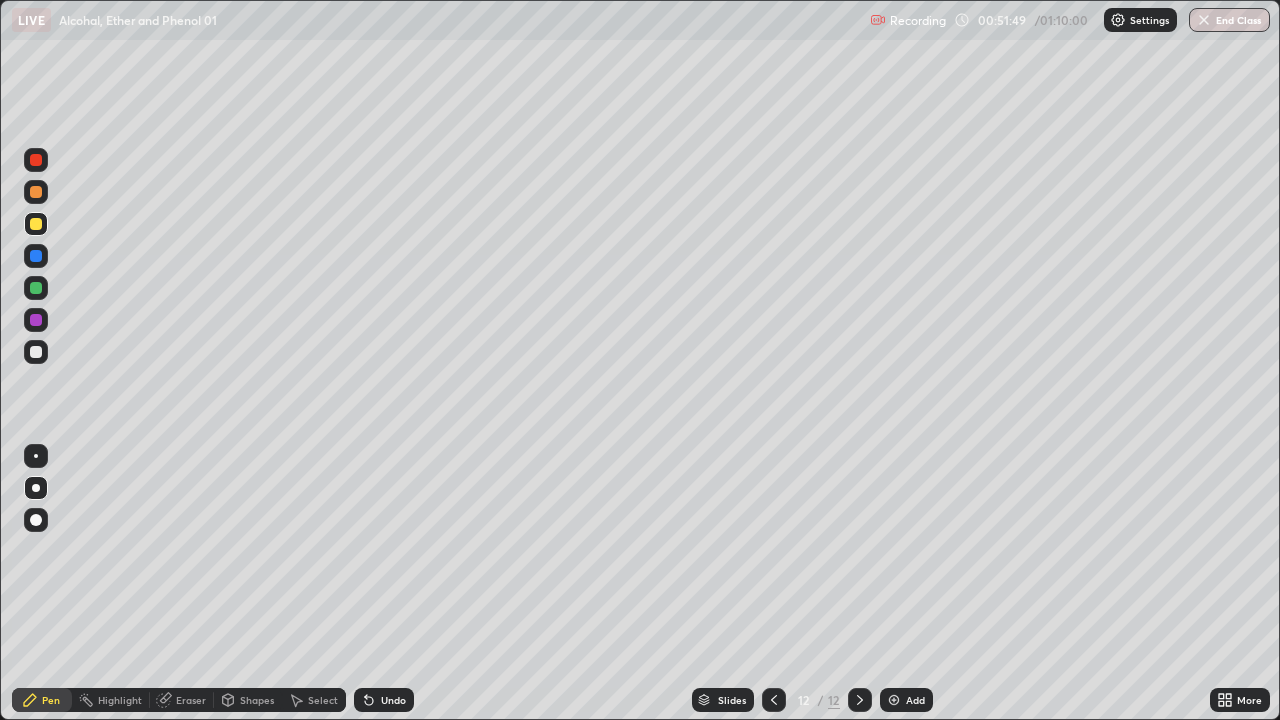 click at bounding box center [36, 352] 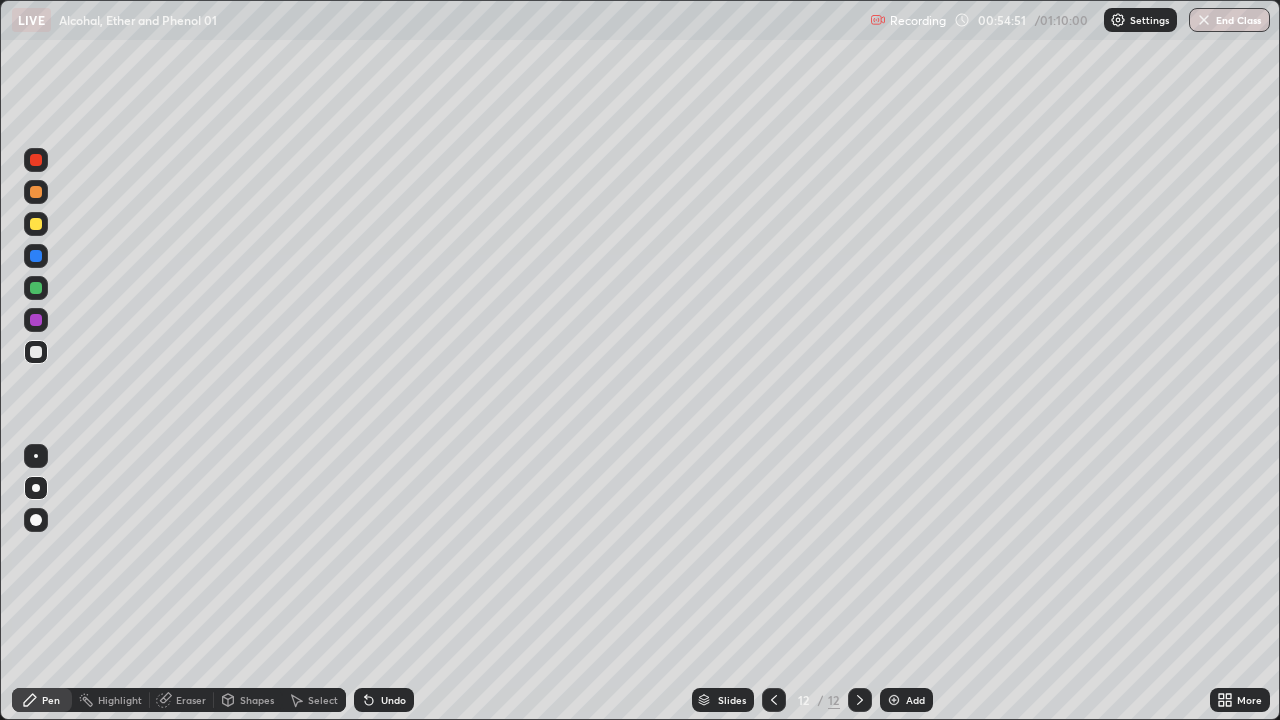 click on "Add" at bounding box center (906, 700) 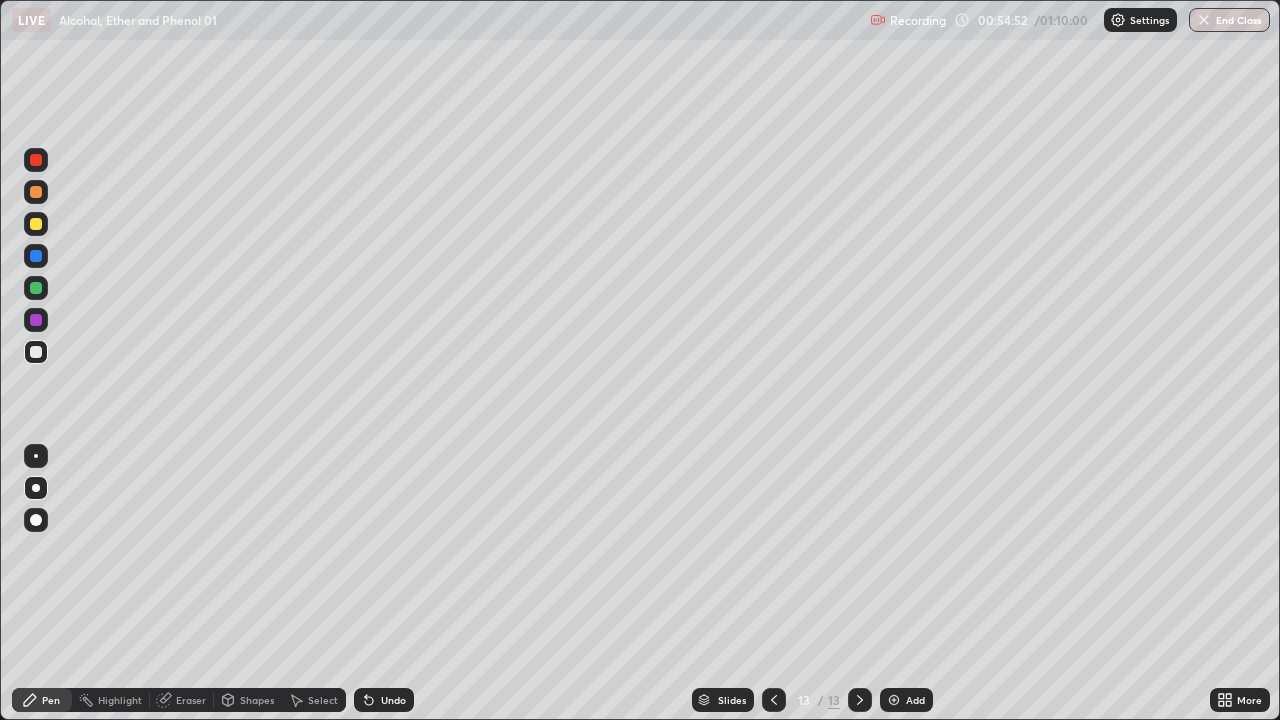 click at bounding box center (36, 224) 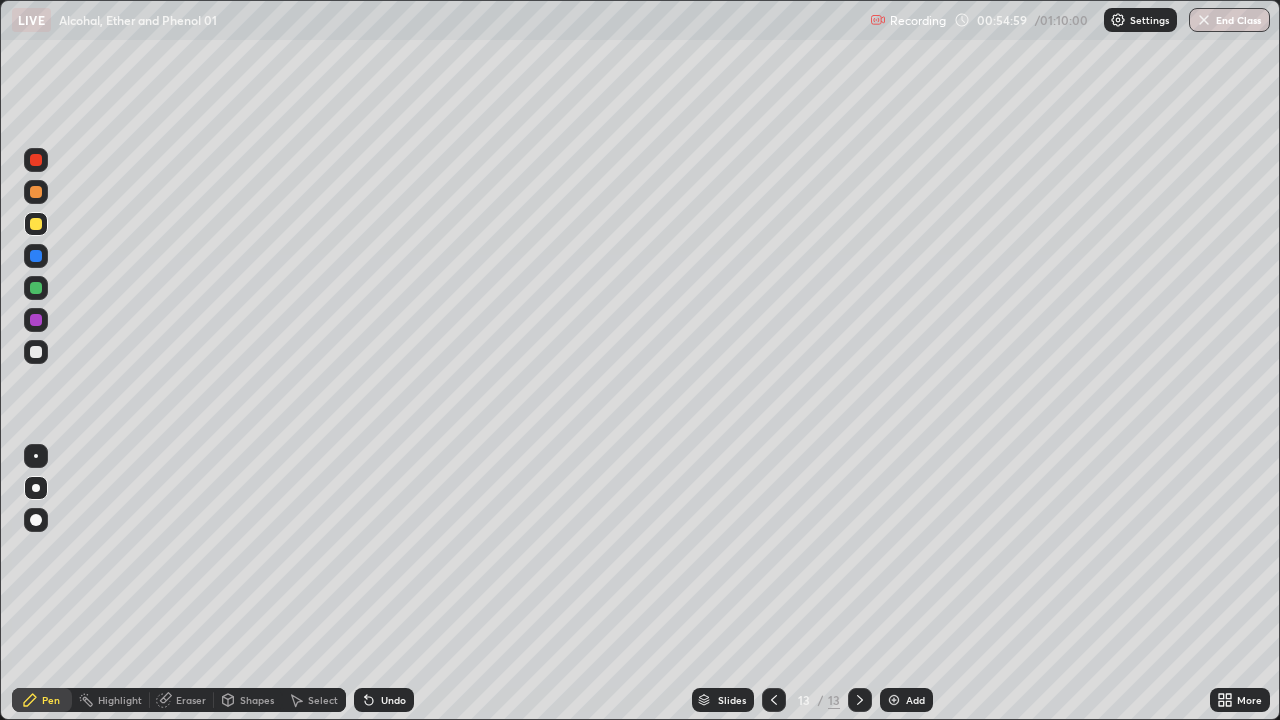 click at bounding box center [36, 288] 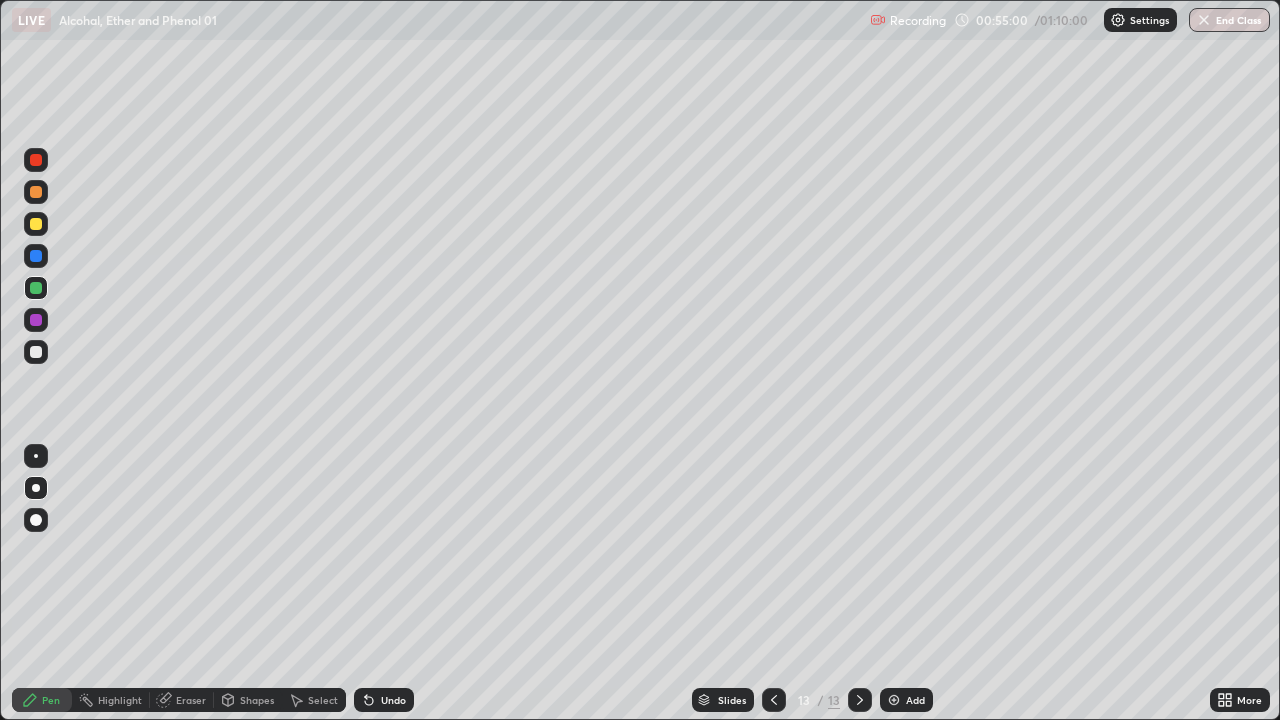 click at bounding box center (36, 288) 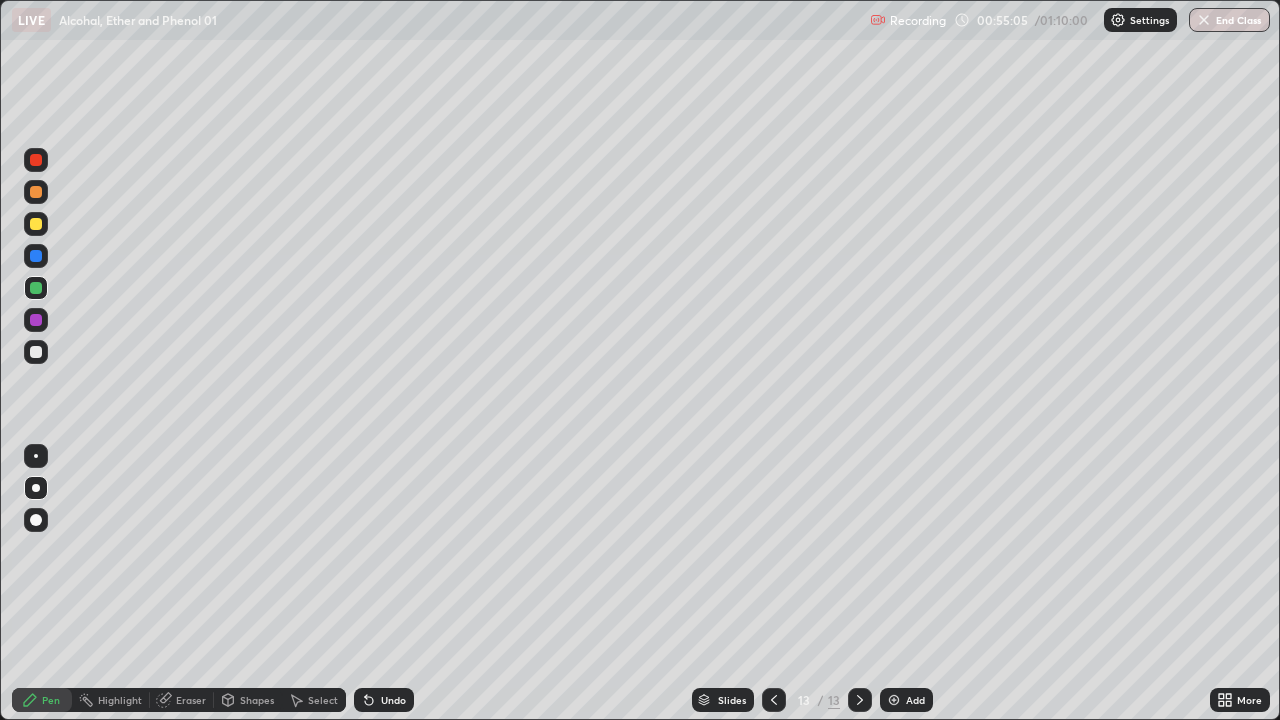 click at bounding box center [36, 224] 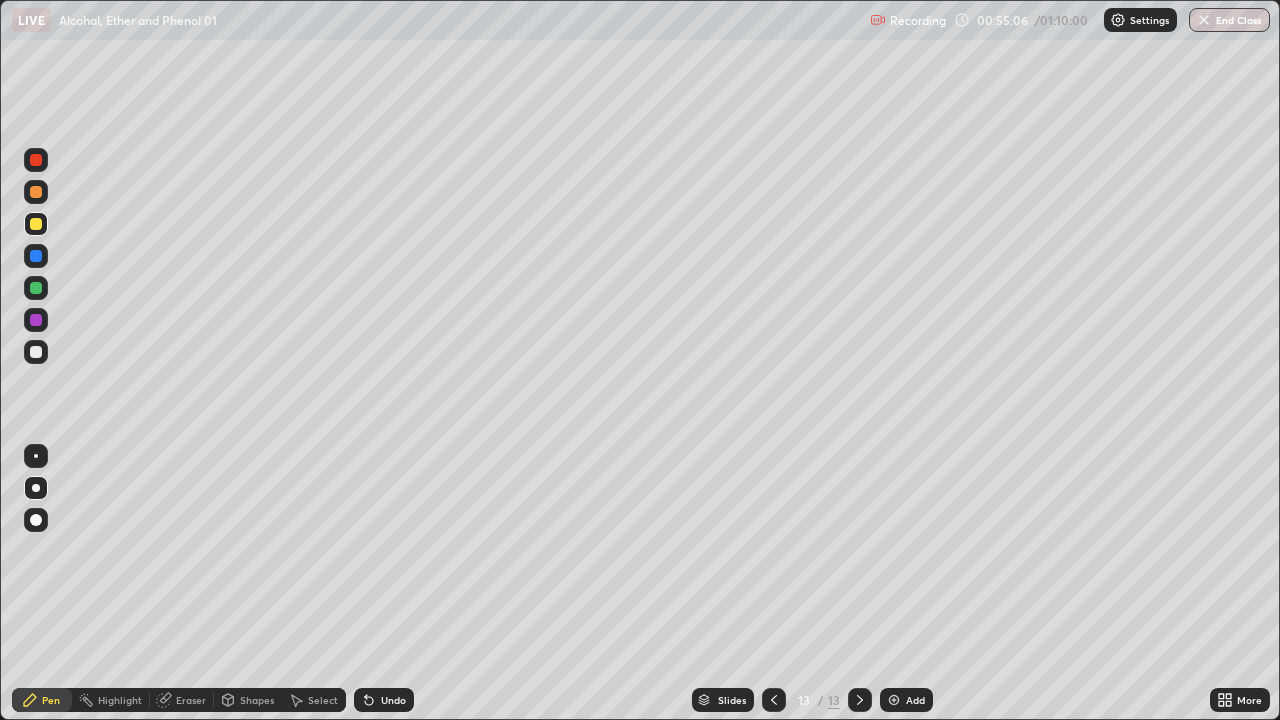 click at bounding box center [36, 256] 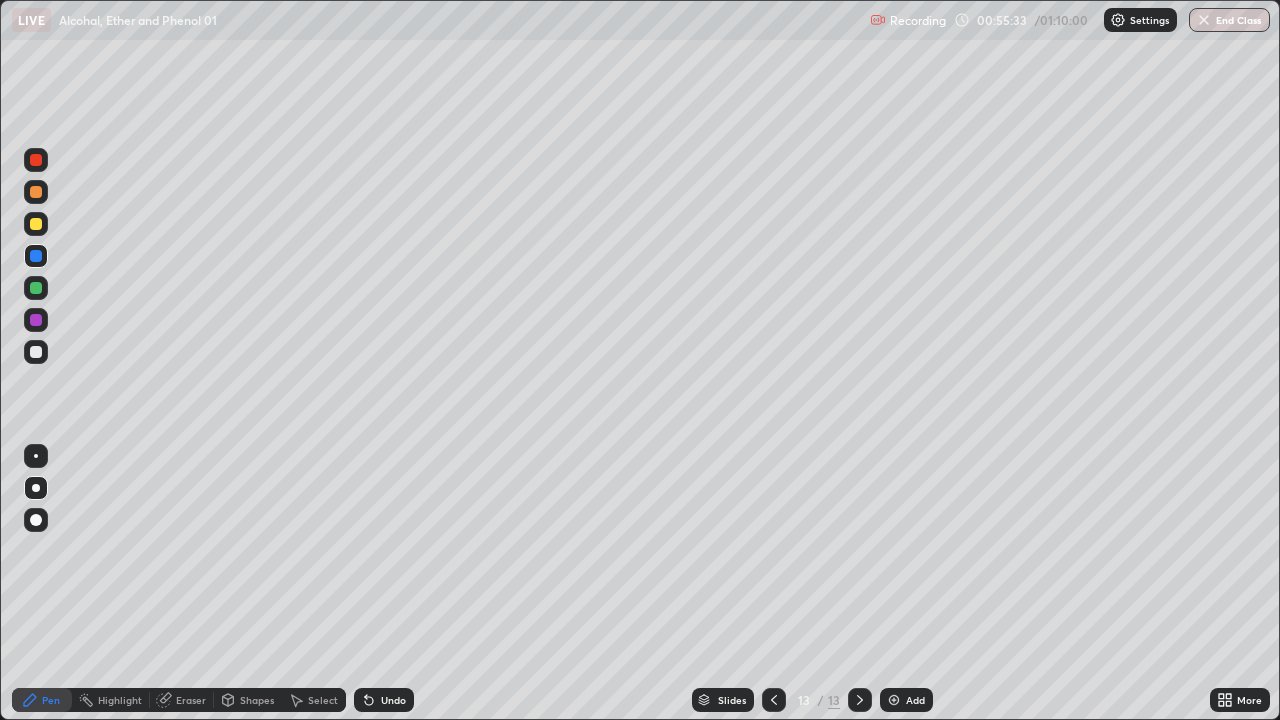 click at bounding box center (36, 224) 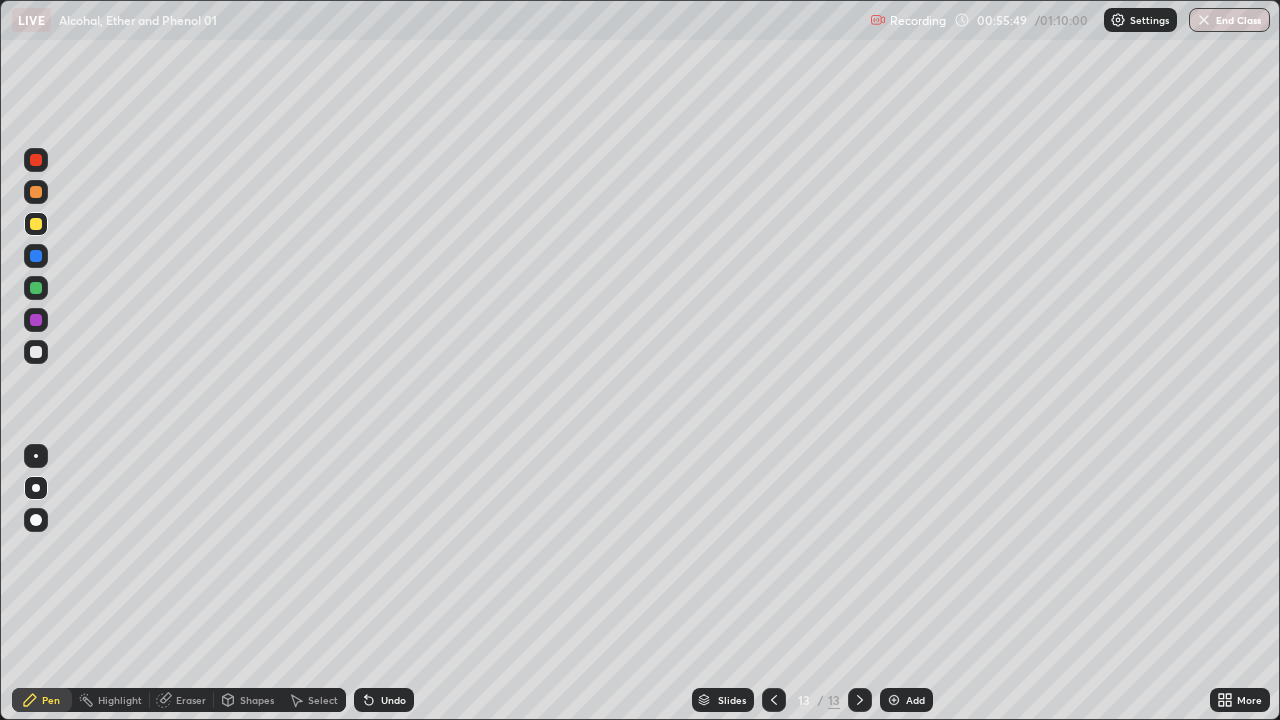 click at bounding box center (36, 352) 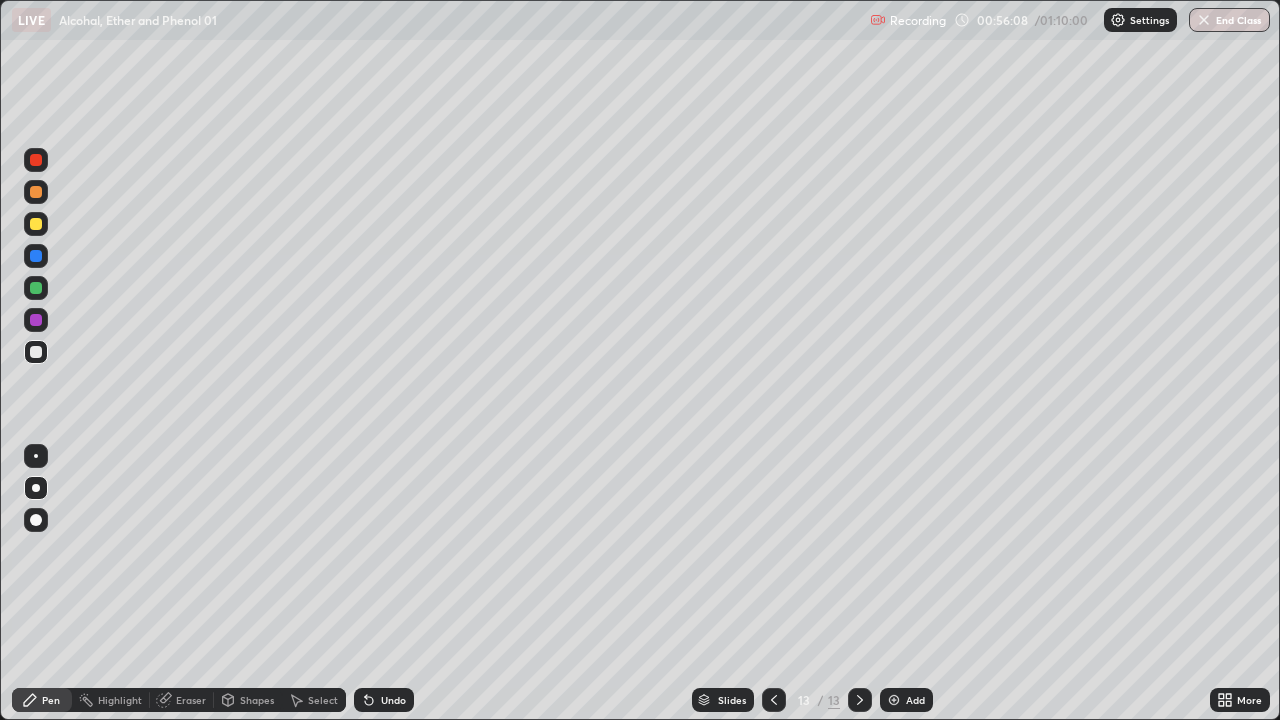 click at bounding box center (36, 224) 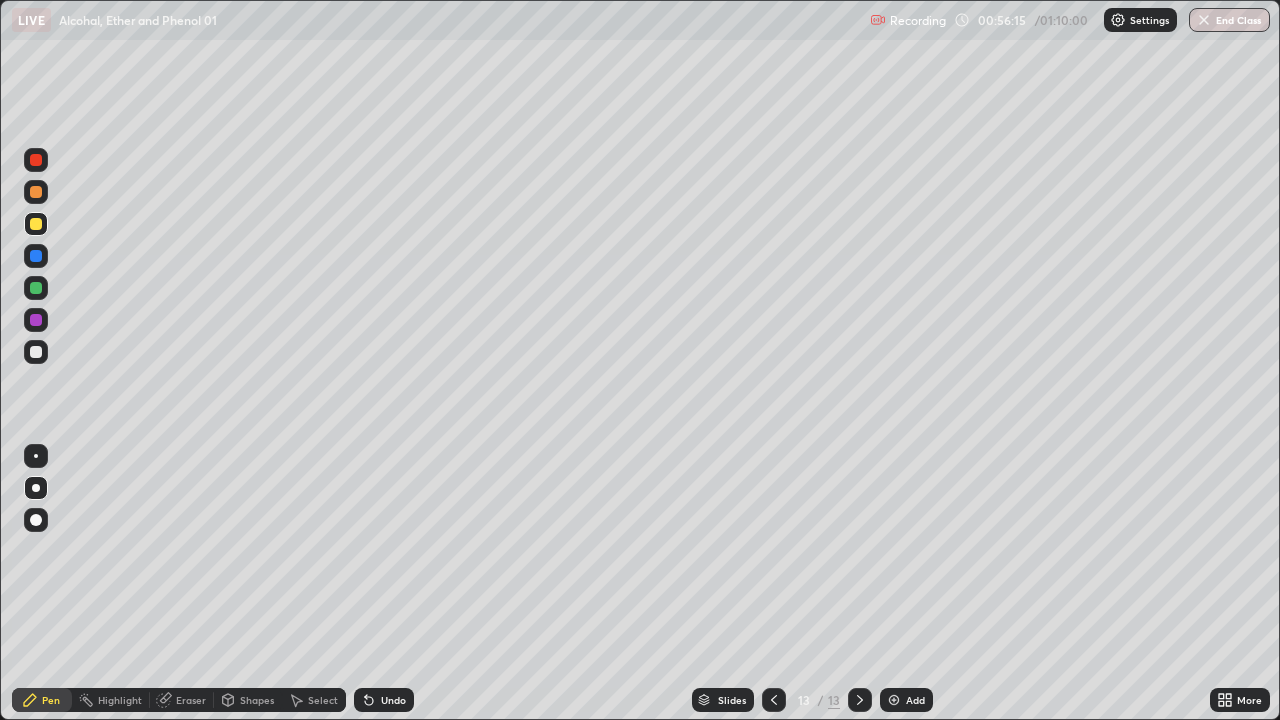 click at bounding box center [36, 352] 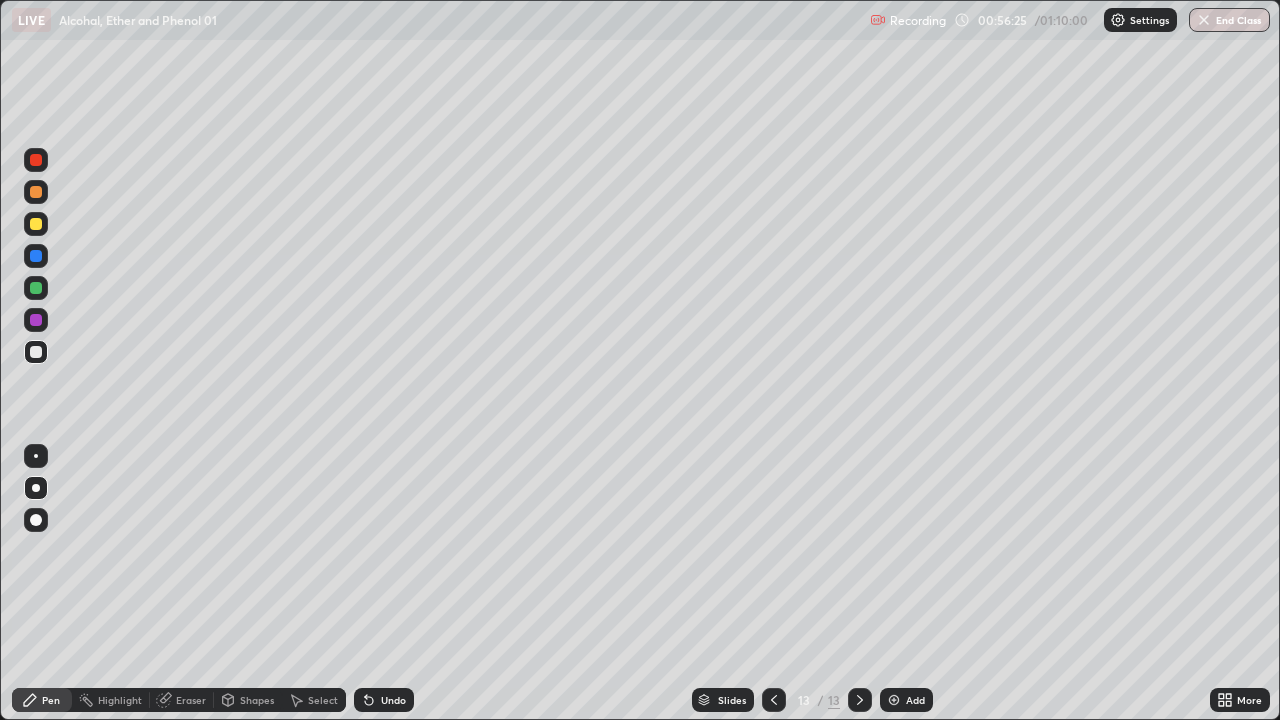 click on "Undo" at bounding box center [384, 700] 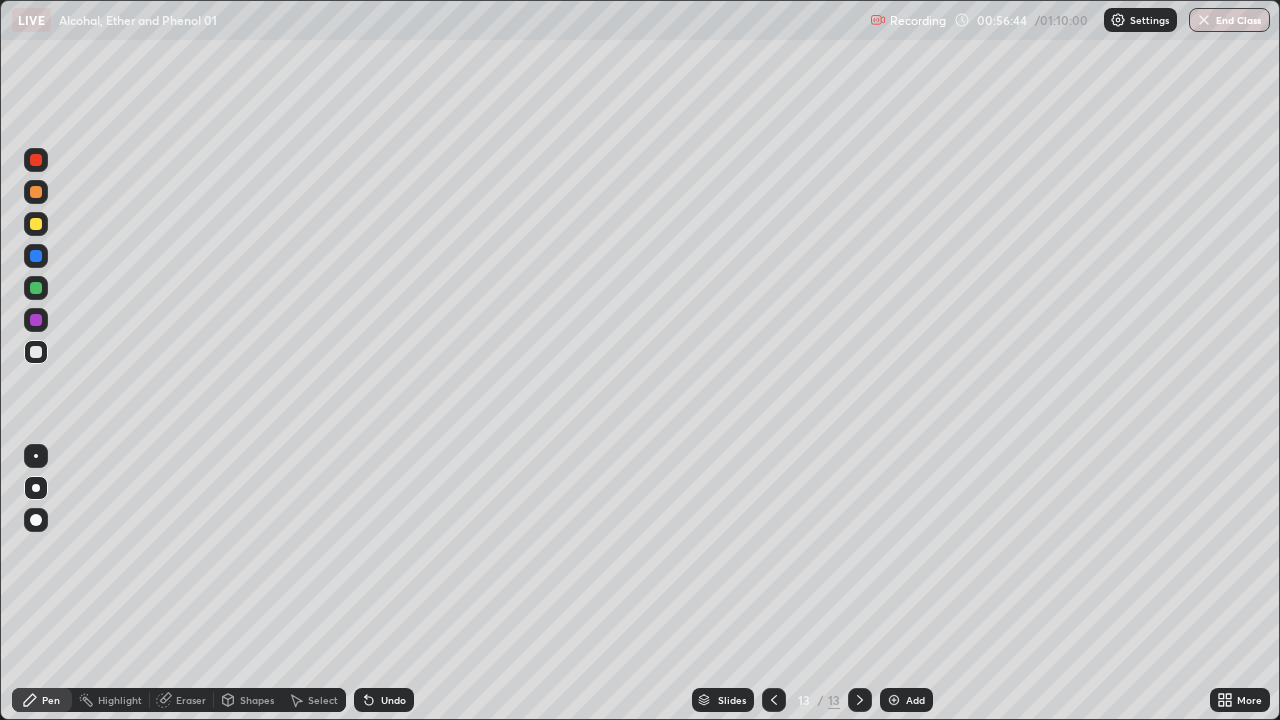 click at bounding box center [36, 352] 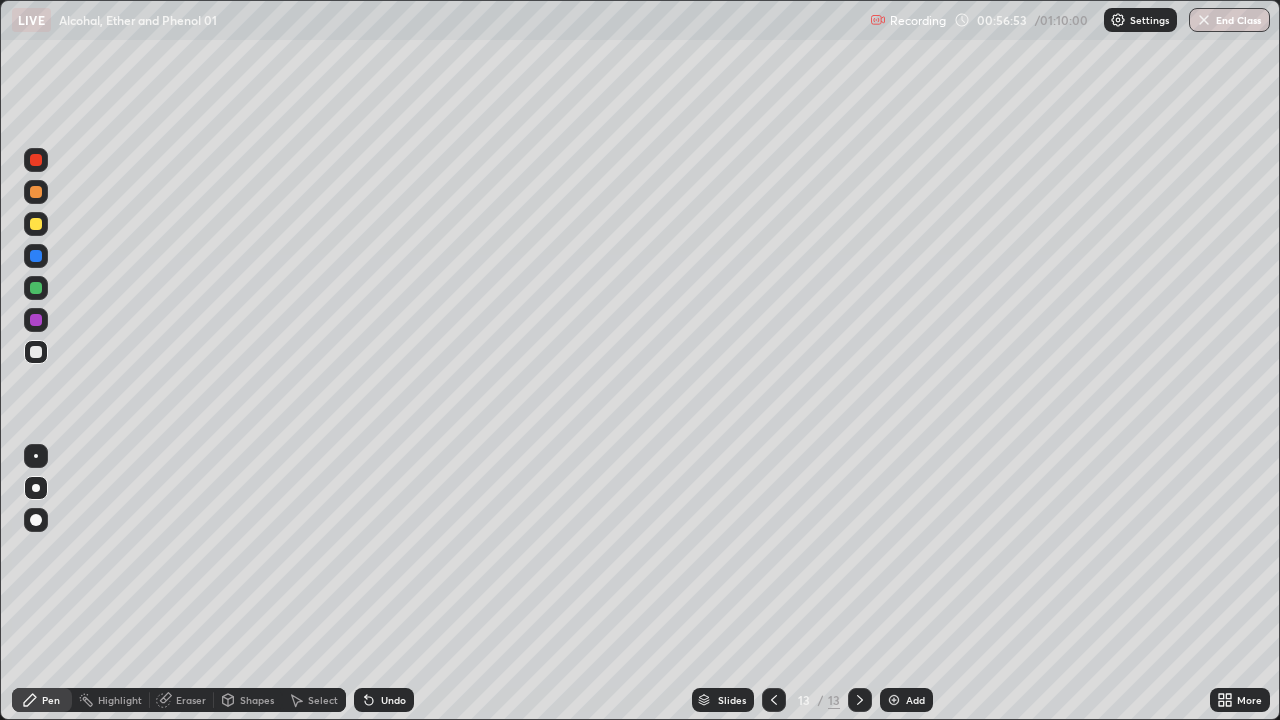 click at bounding box center (36, 320) 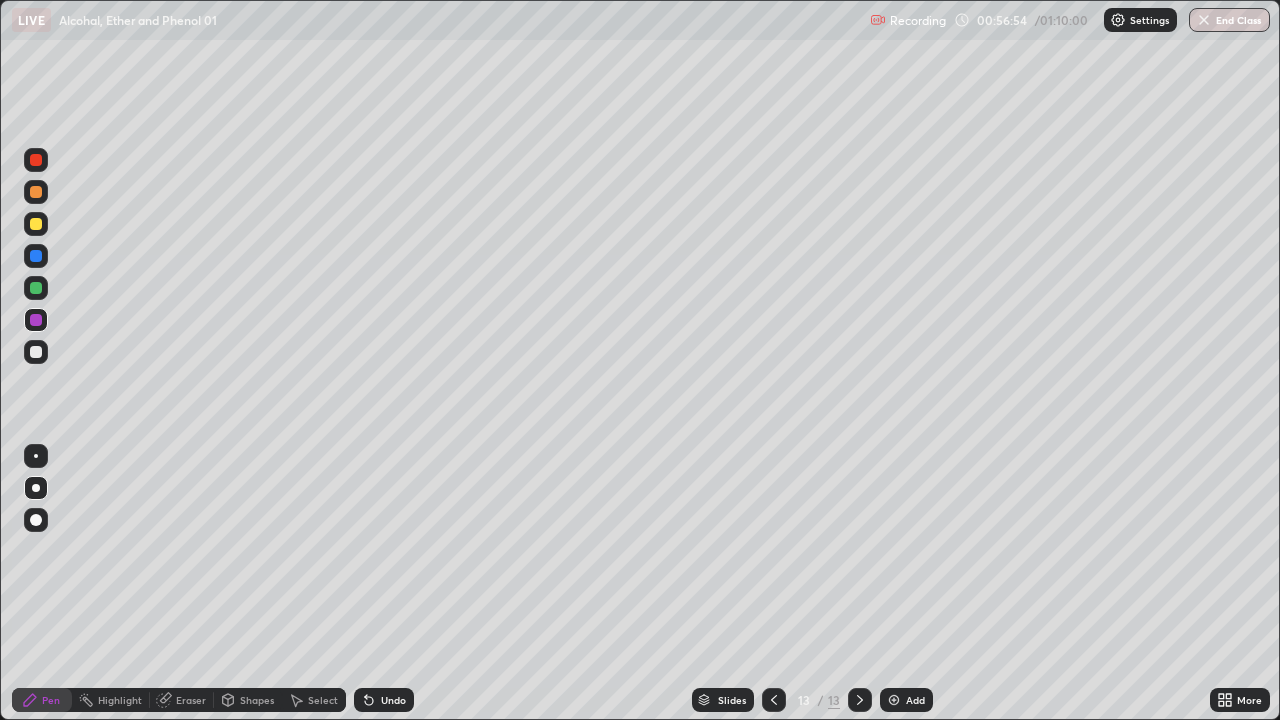 click at bounding box center (36, 288) 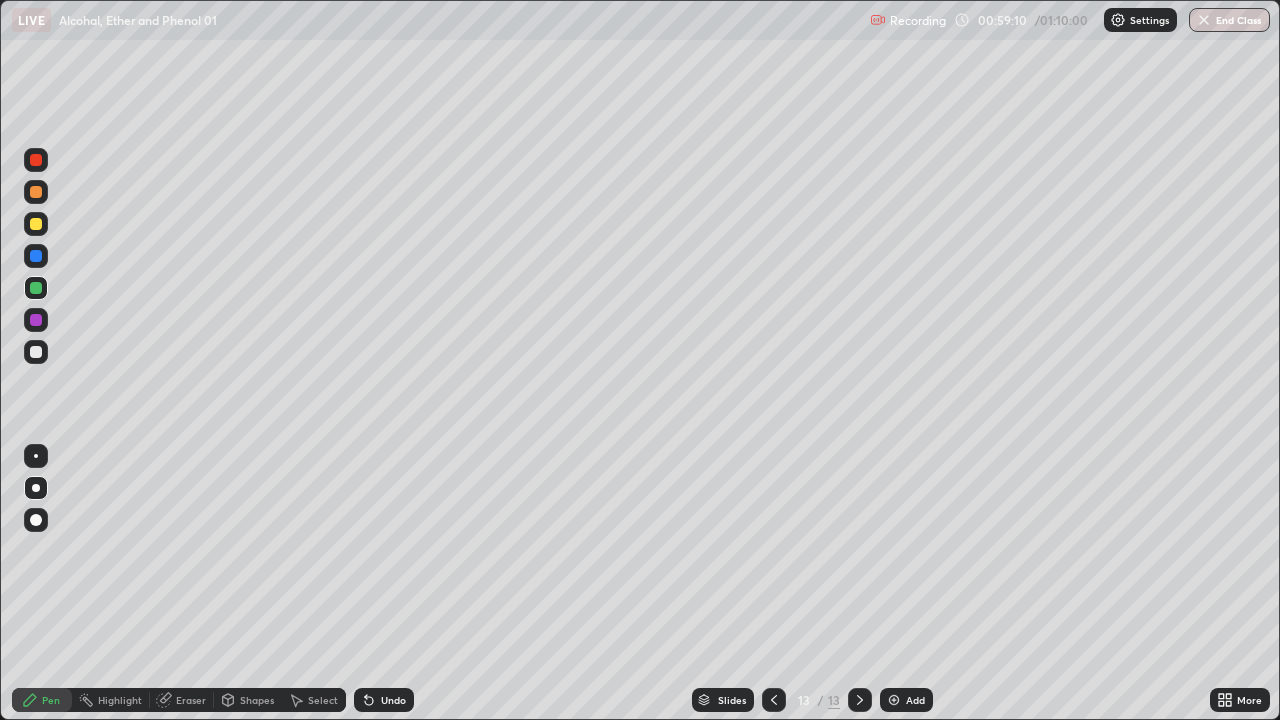 click on "Add" at bounding box center (906, 700) 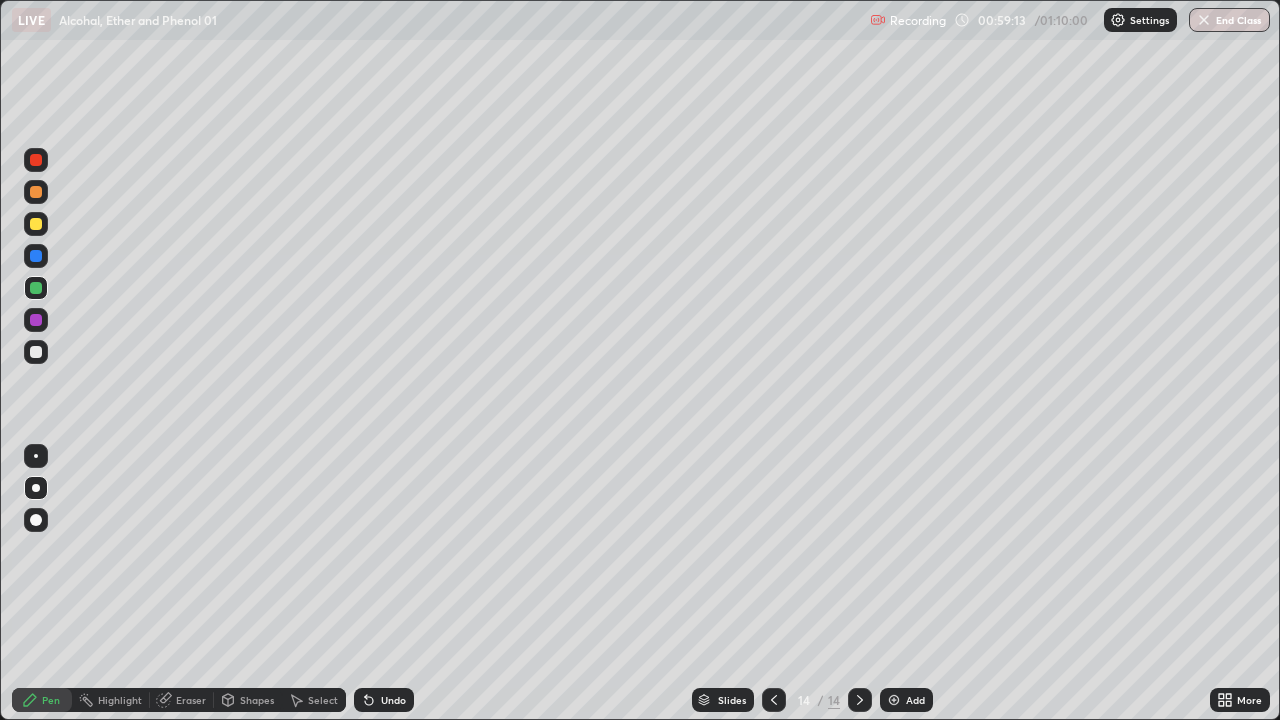 click at bounding box center [36, 320] 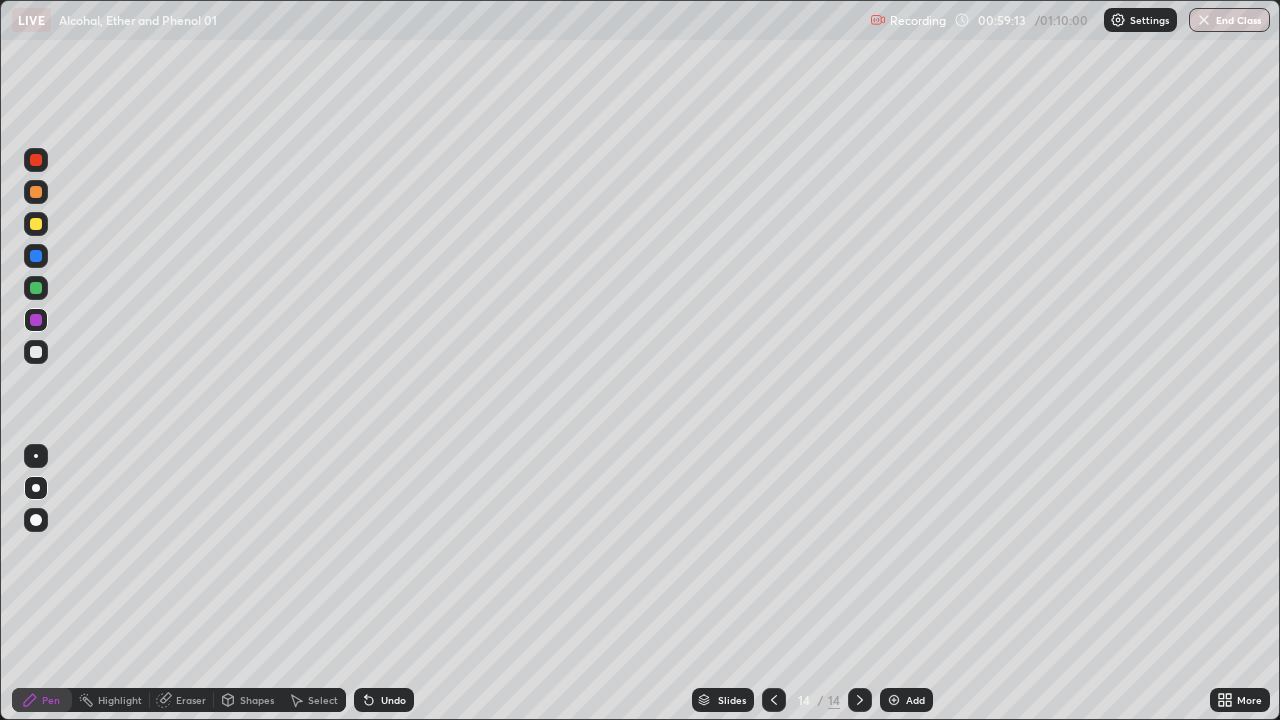click at bounding box center (36, 352) 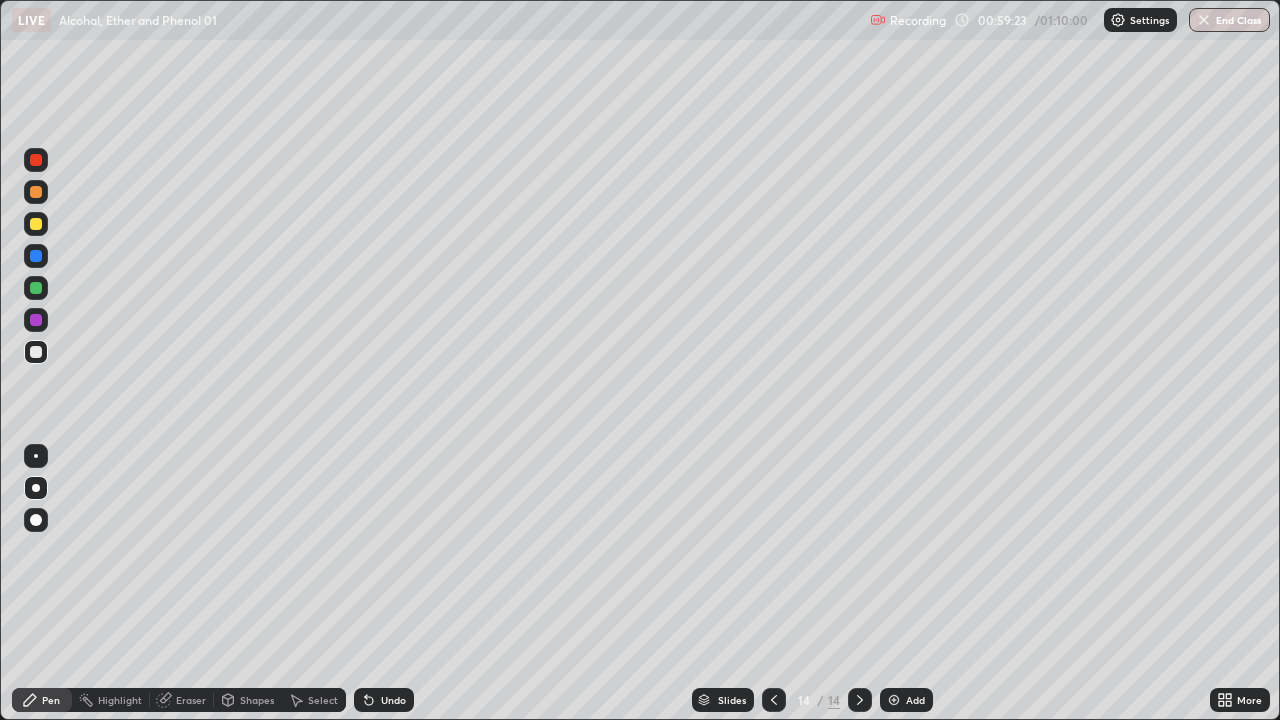 click at bounding box center (36, 224) 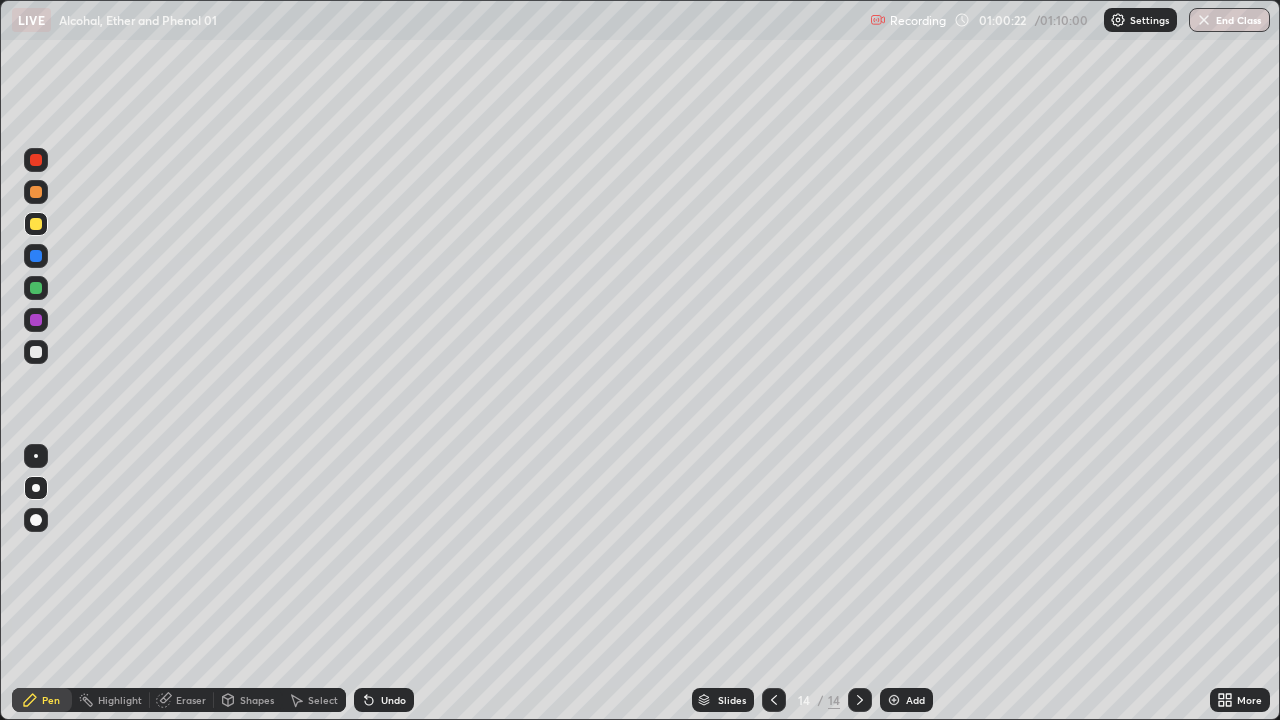 click on "Undo" at bounding box center (393, 700) 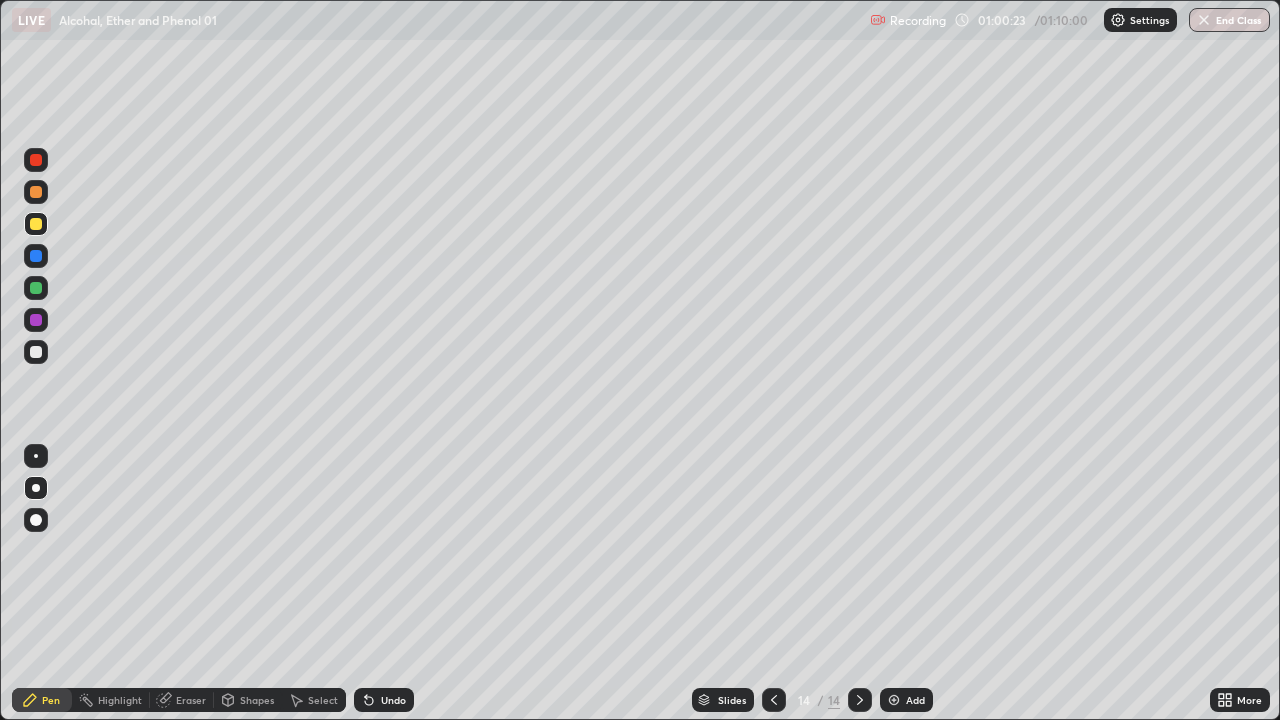 click on "Undo" at bounding box center [393, 700] 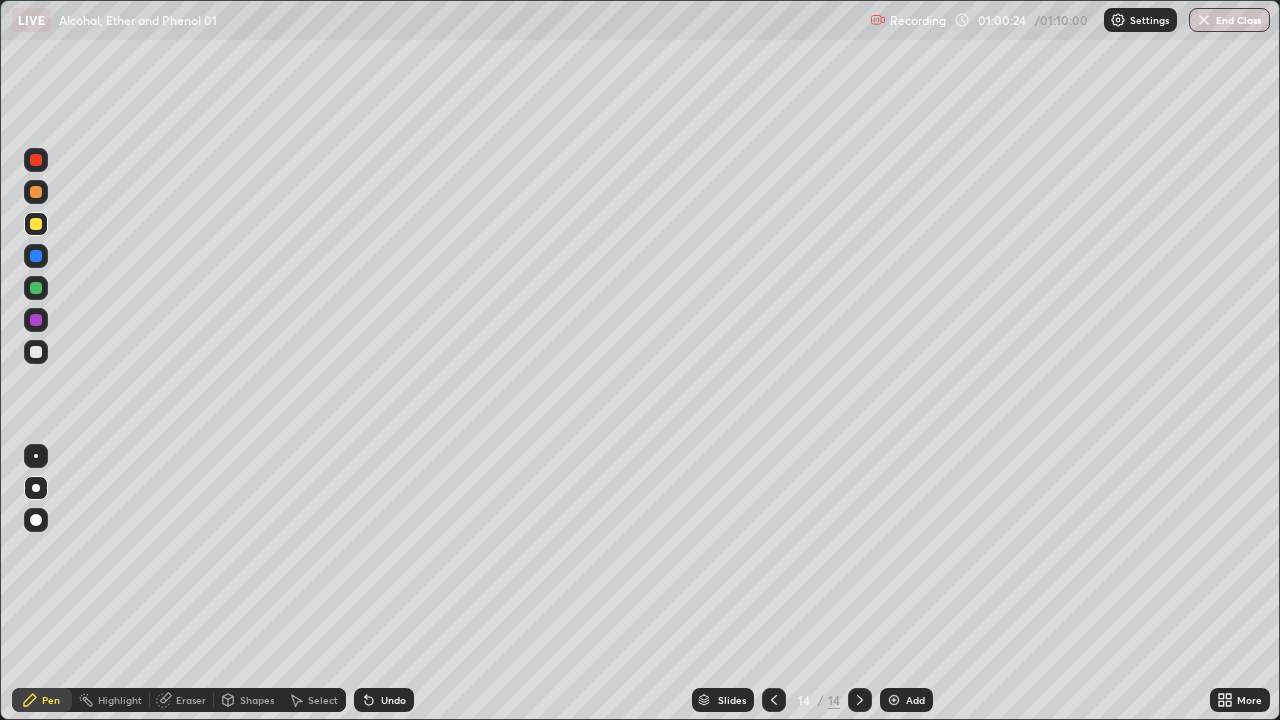 click on "Undo" at bounding box center [384, 700] 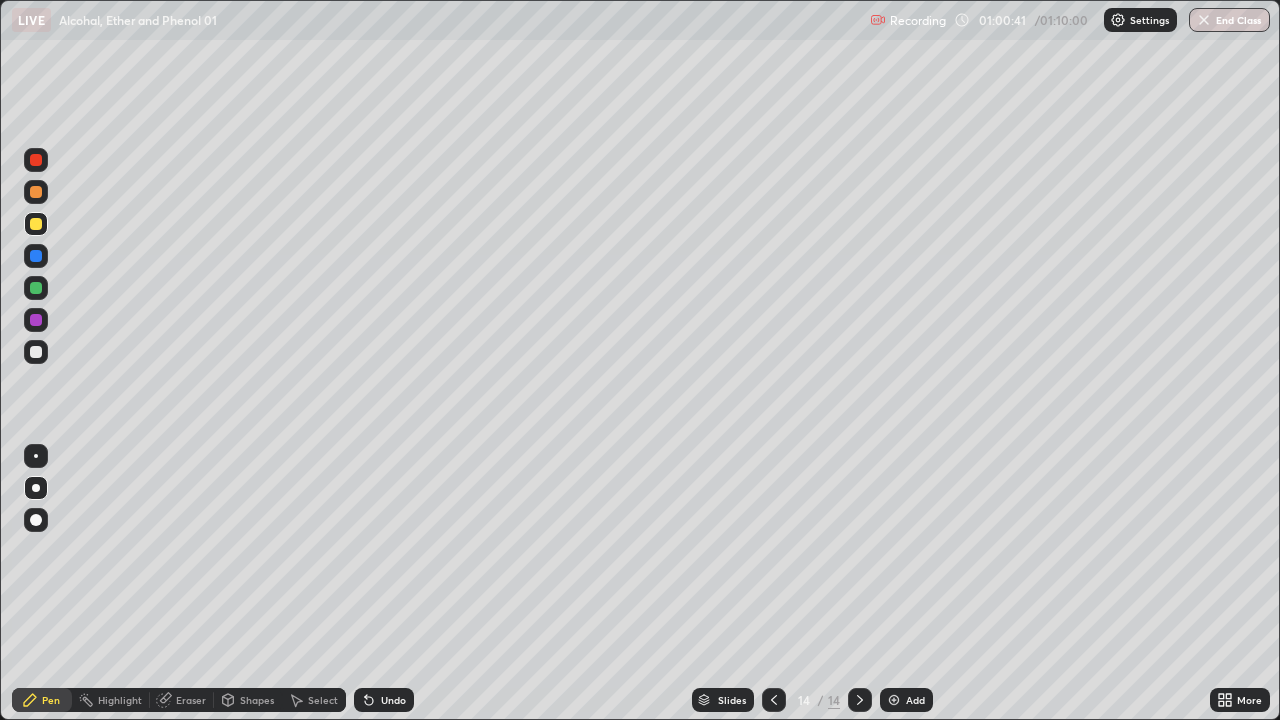 click at bounding box center [36, 352] 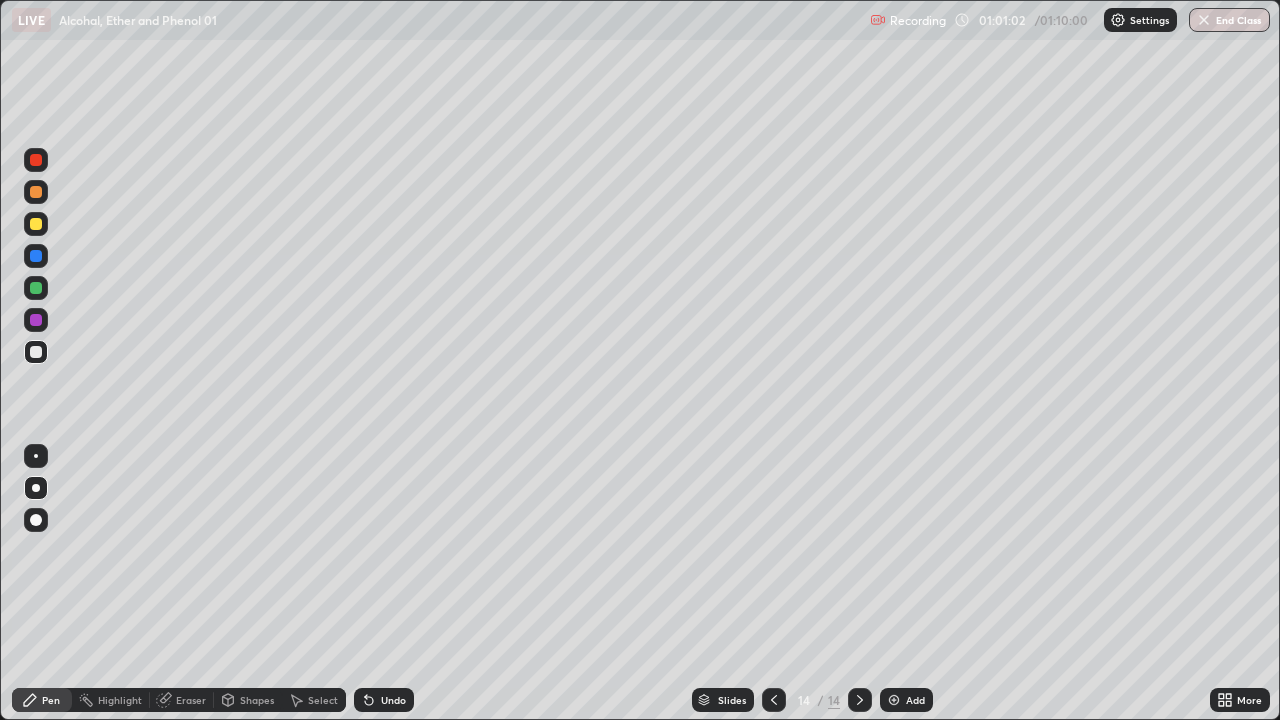 click at bounding box center [36, 320] 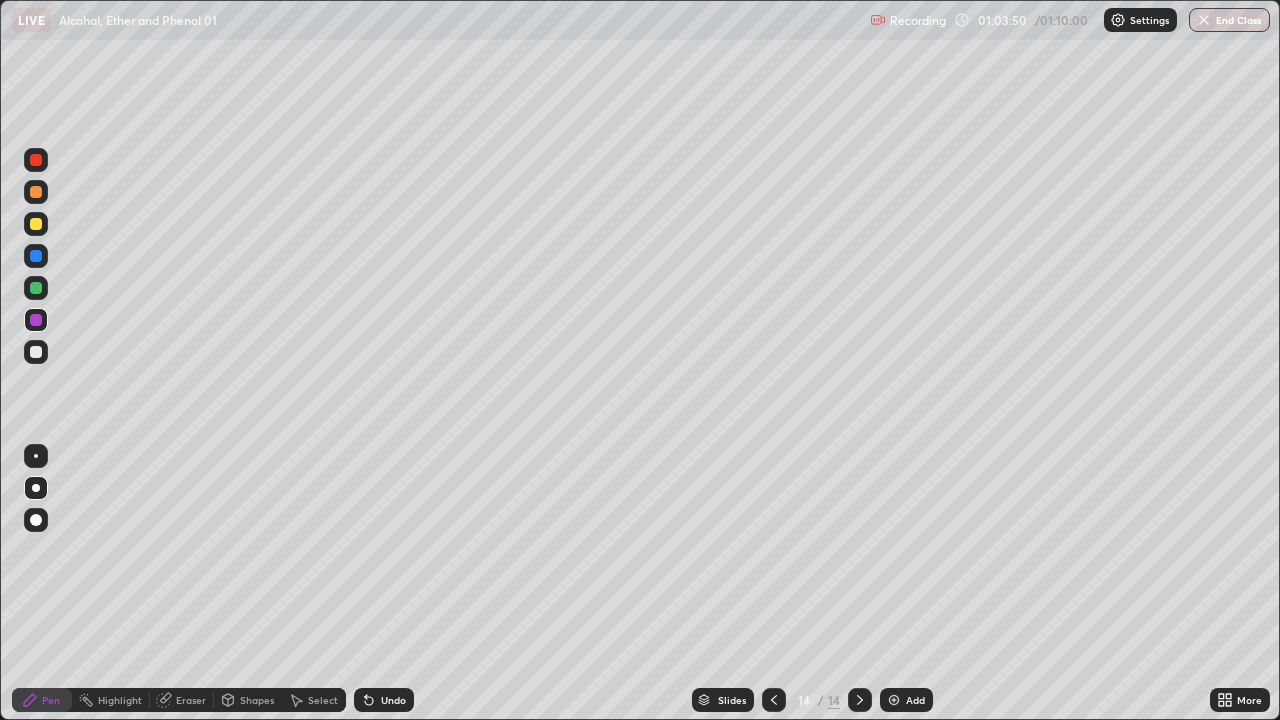 click on "End Class" at bounding box center (1229, 20) 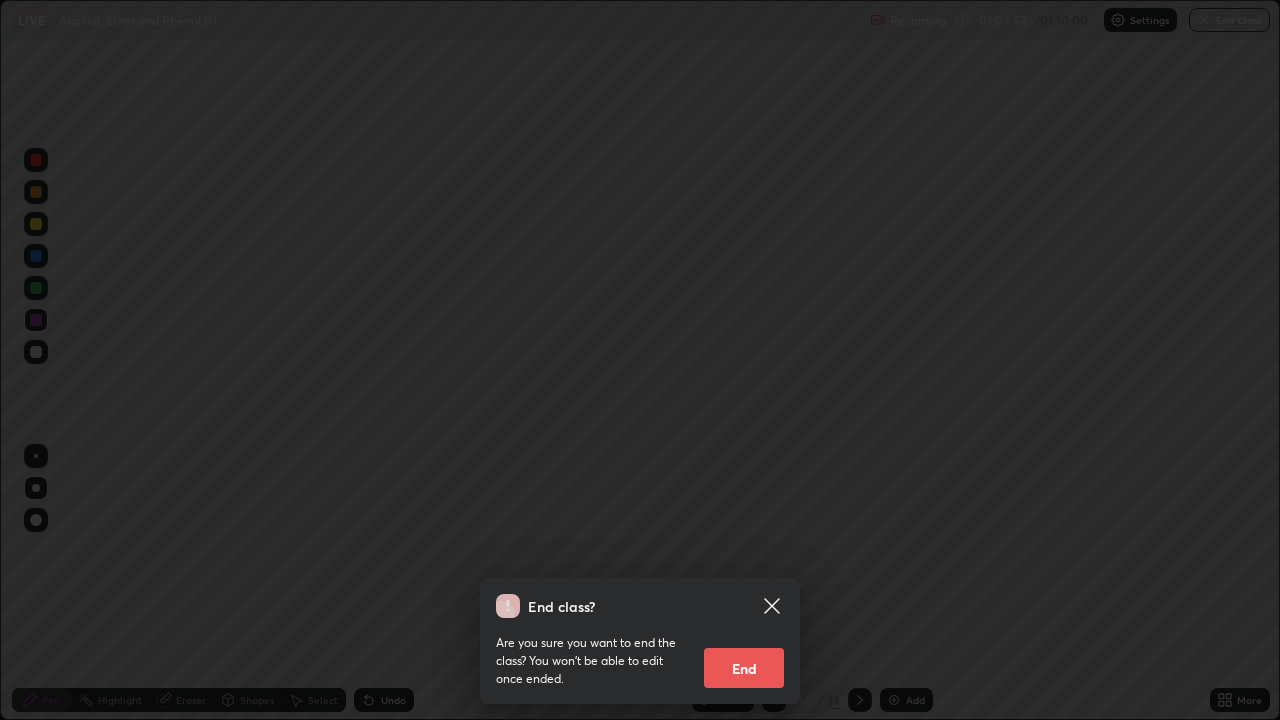 click on "End" at bounding box center [744, 668] 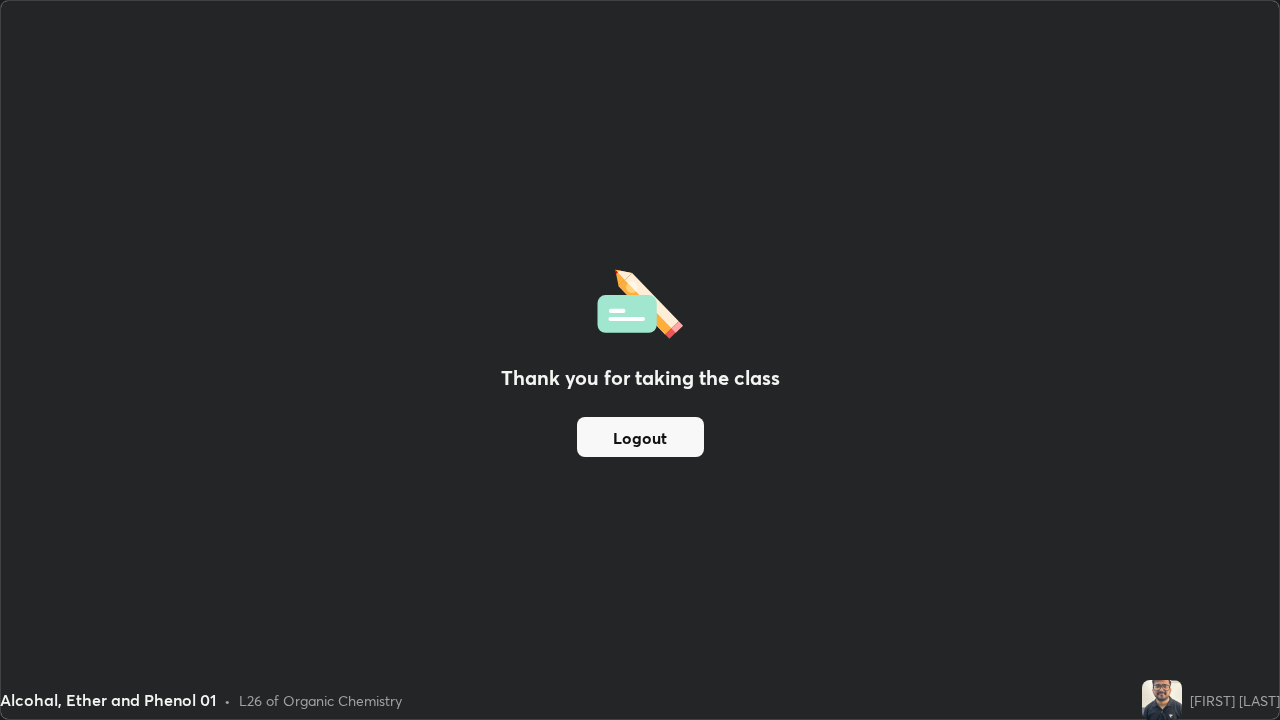 click on "Logout" at bounding box center (640, 437) 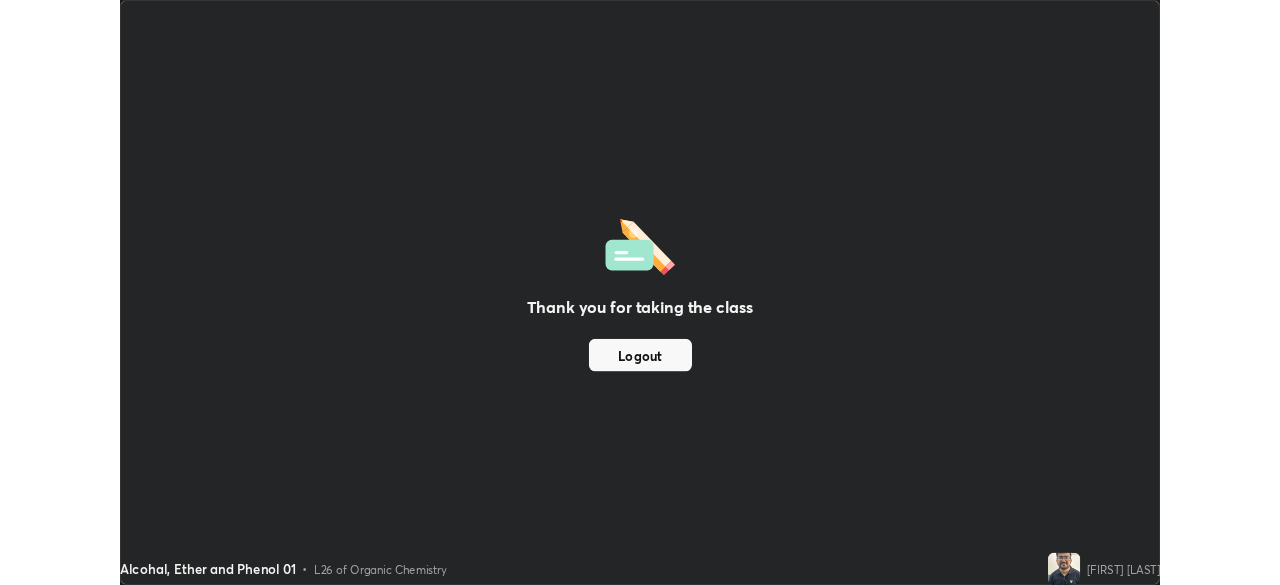 scroll, scrollTop: 585, scrollLeft: 1280, axis: both 